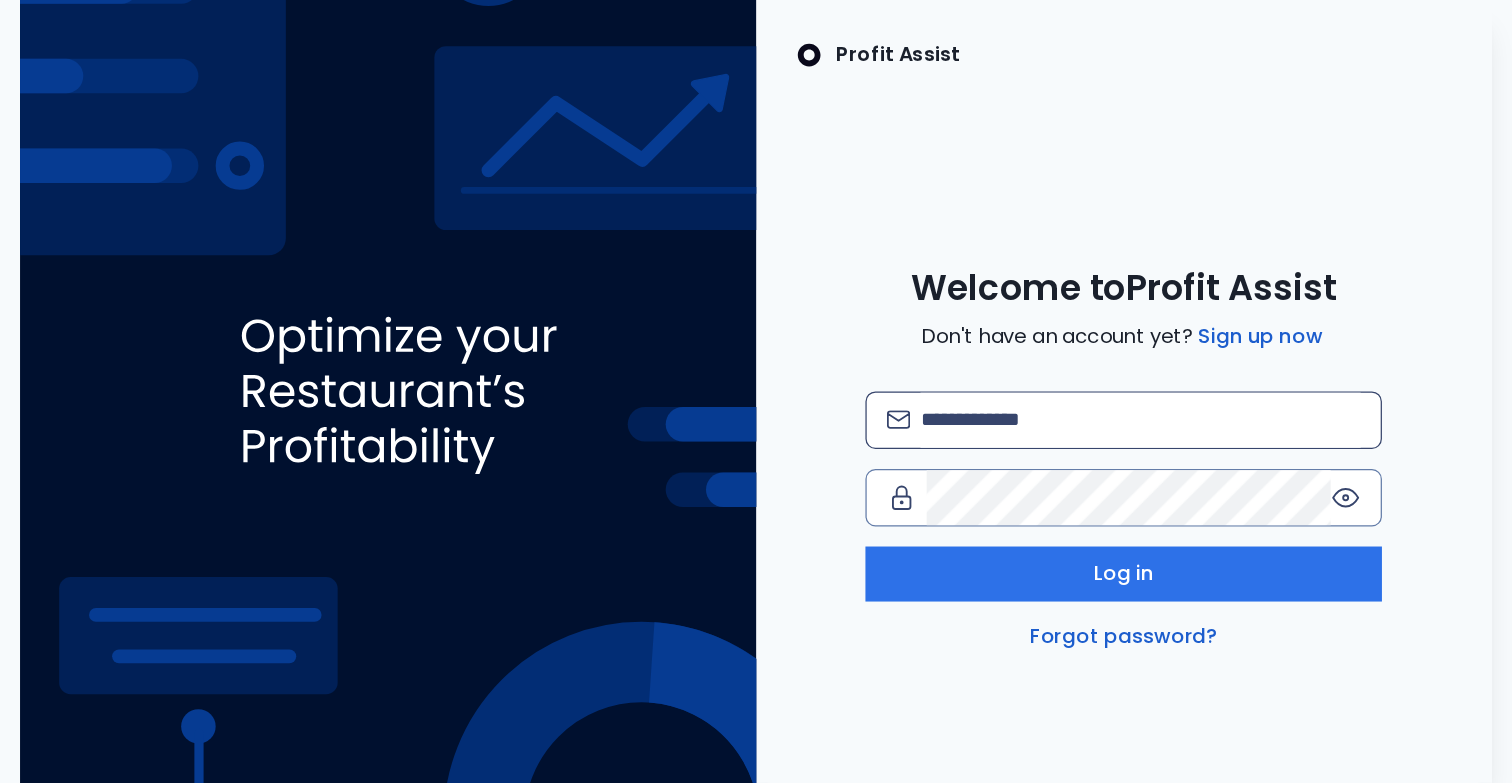scroll, scrollTop: 0, scrollLeft: 0, axis: both 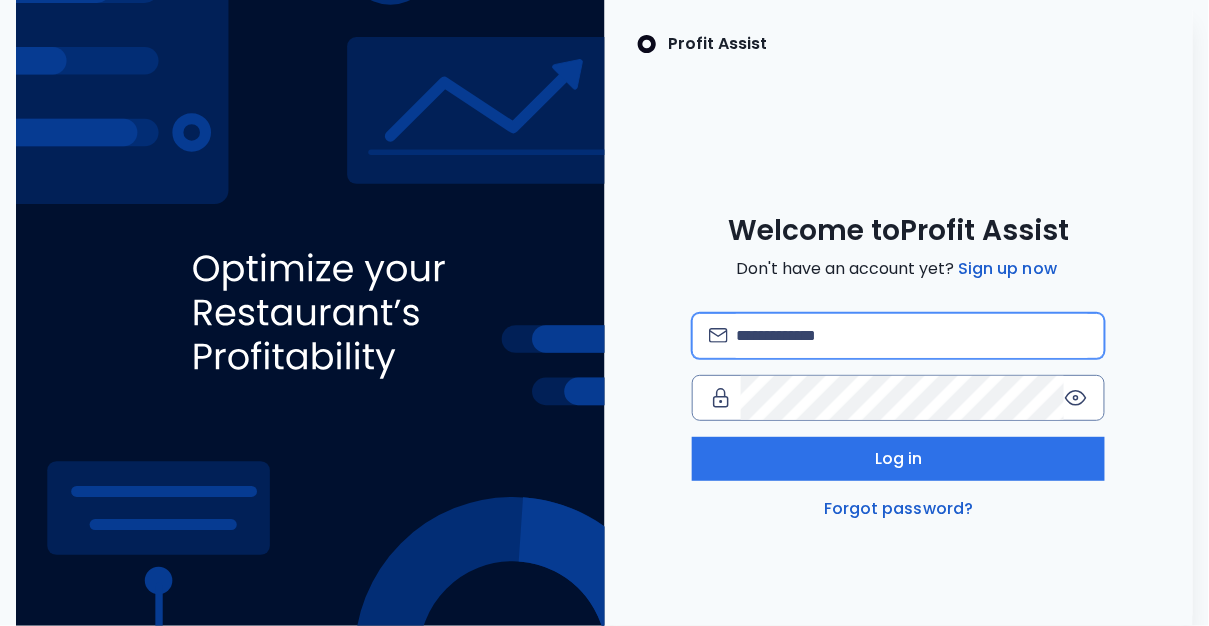 click at bounding box center [912, 336] 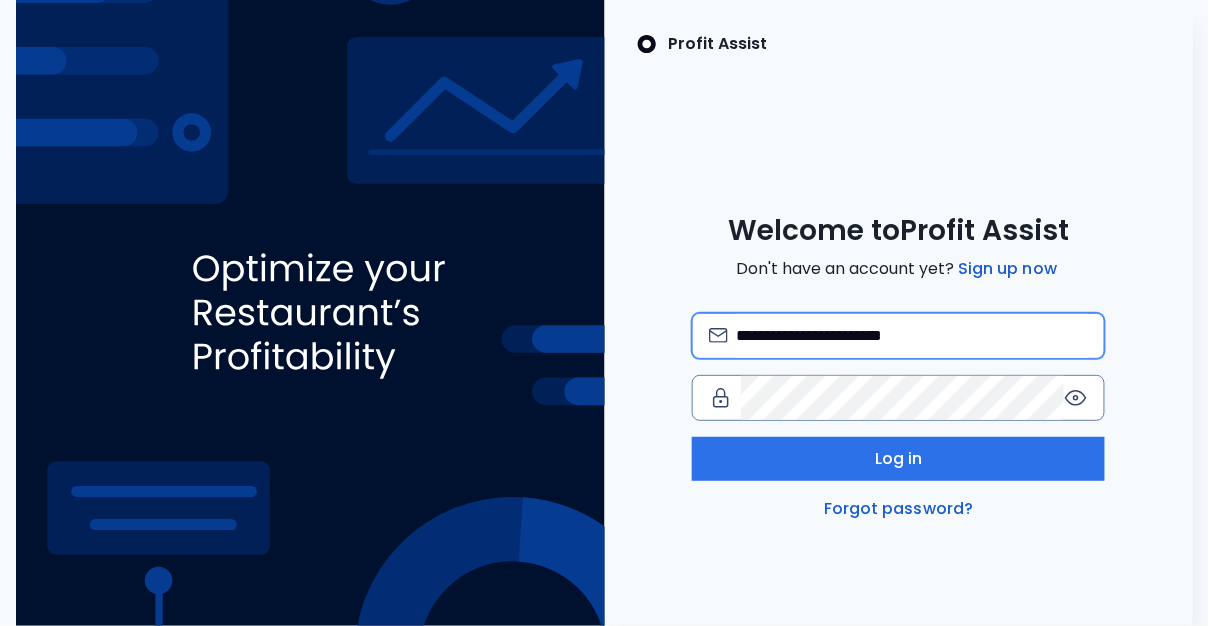 click on "**********" at bounding box center [912, 336] 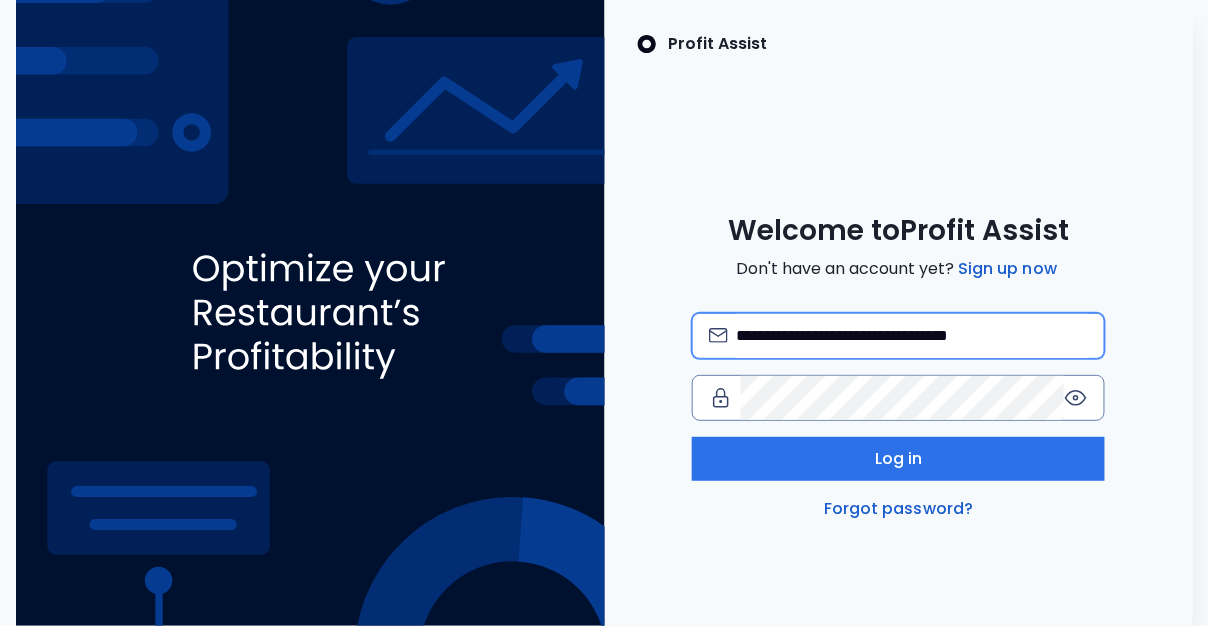 type on "**********" 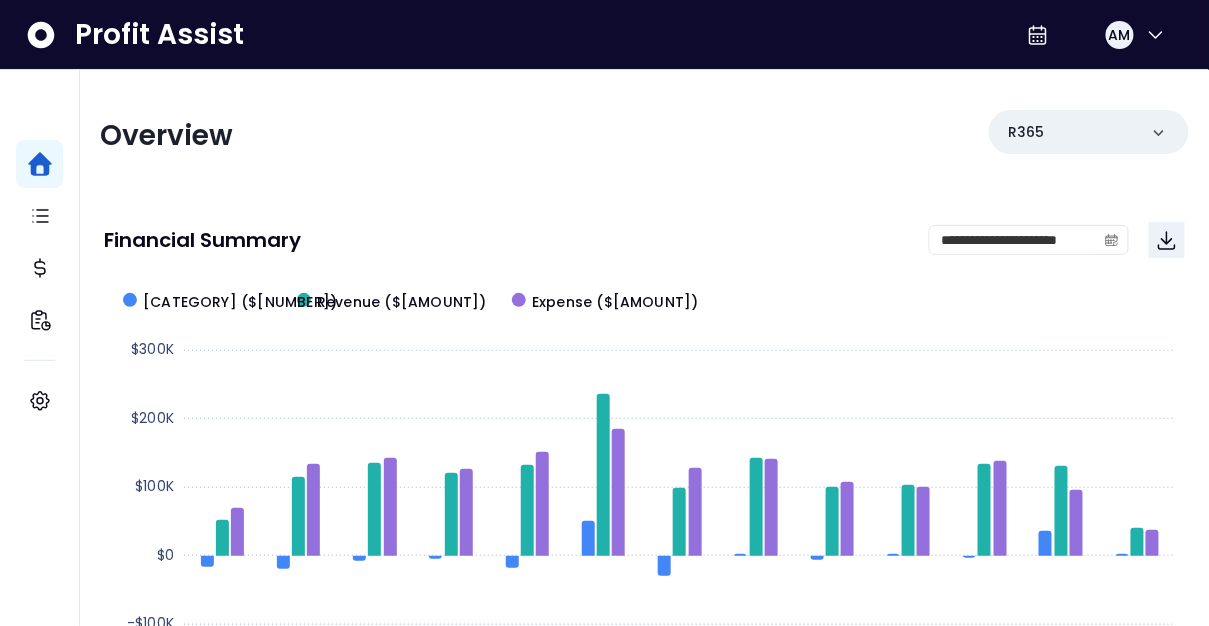 click on "**********" at bounding box center [644, 829] 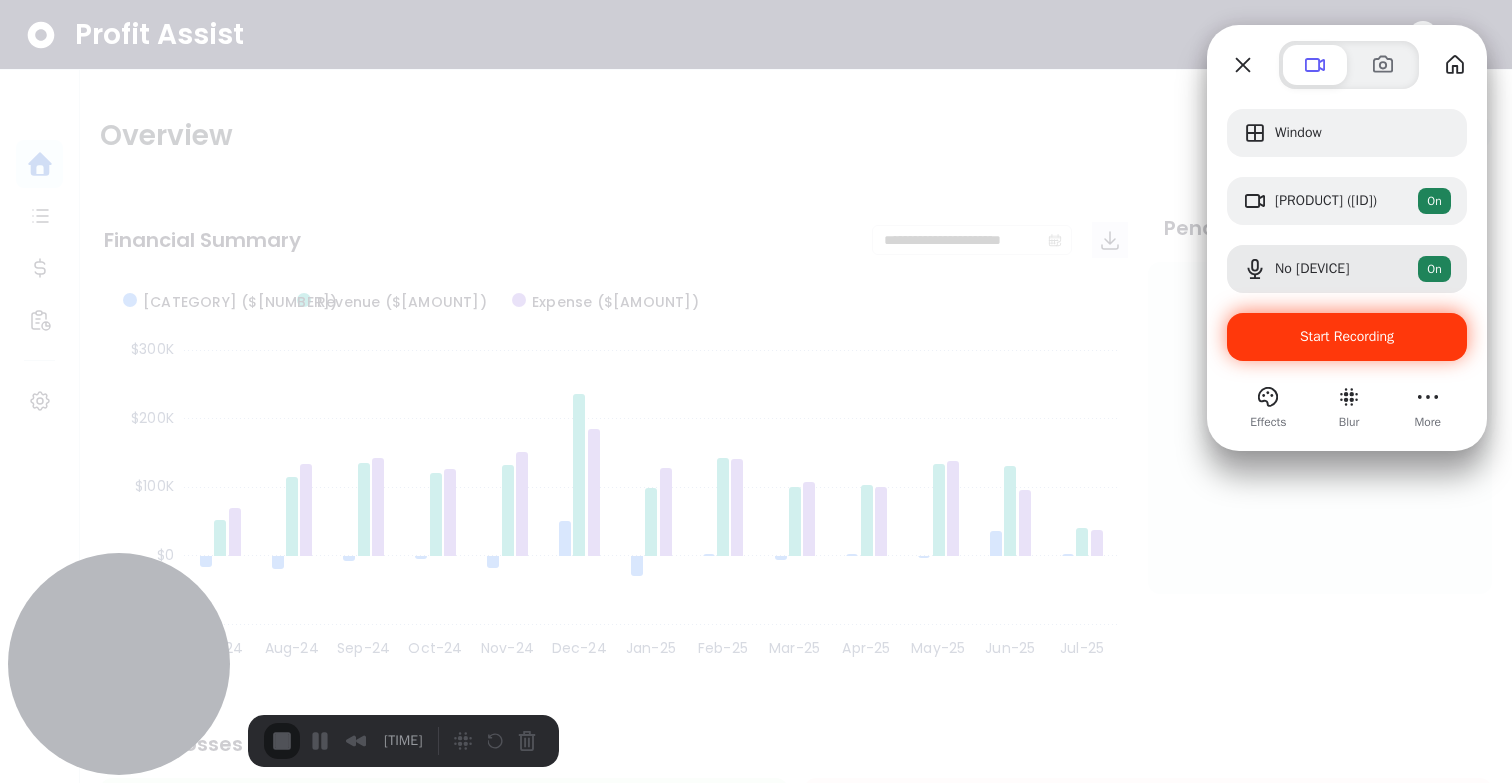click on "Start Recording" at bounding box center [1347, 336] 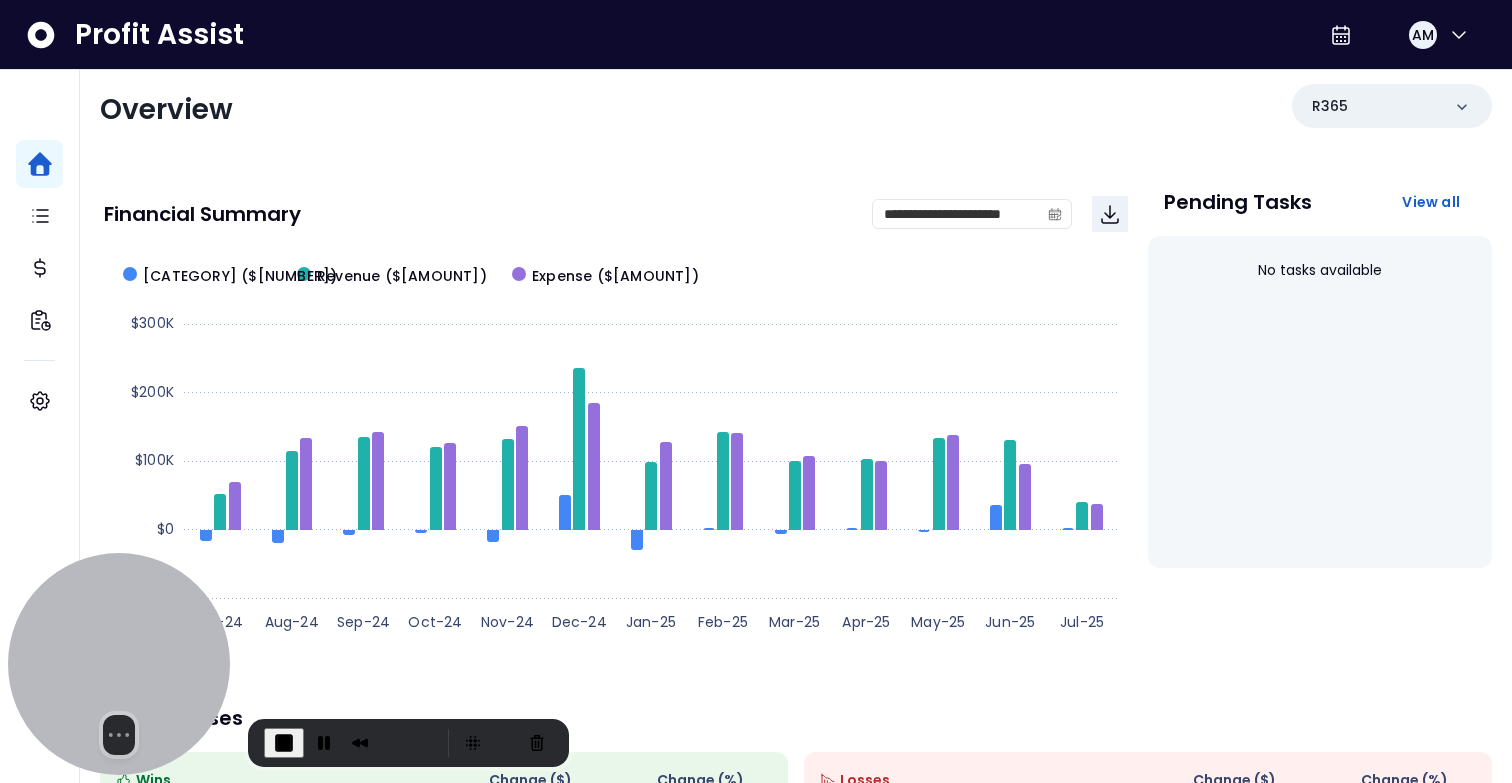 scroll, scrollTop: 42, scrollLeft: 0, axis: vertical 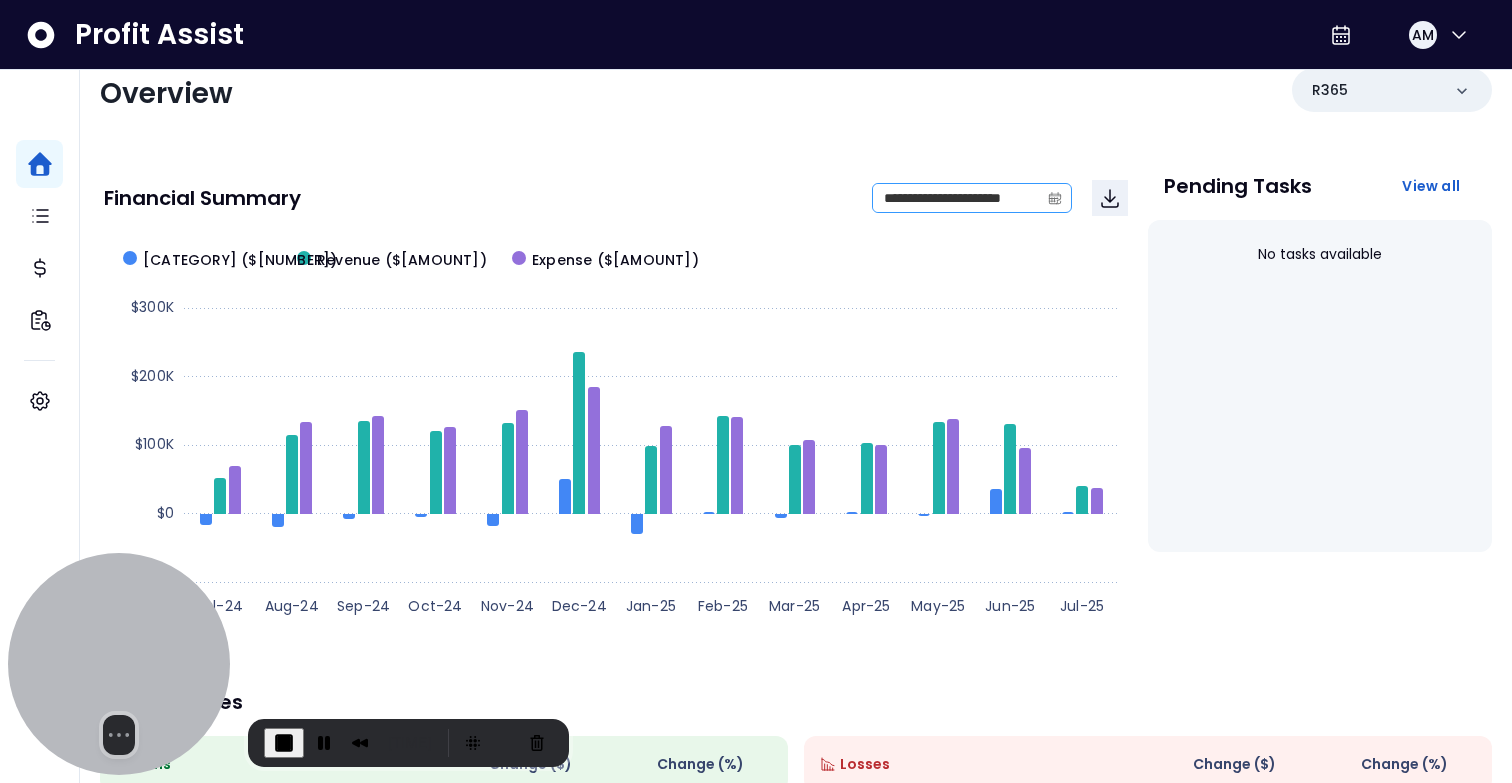 click 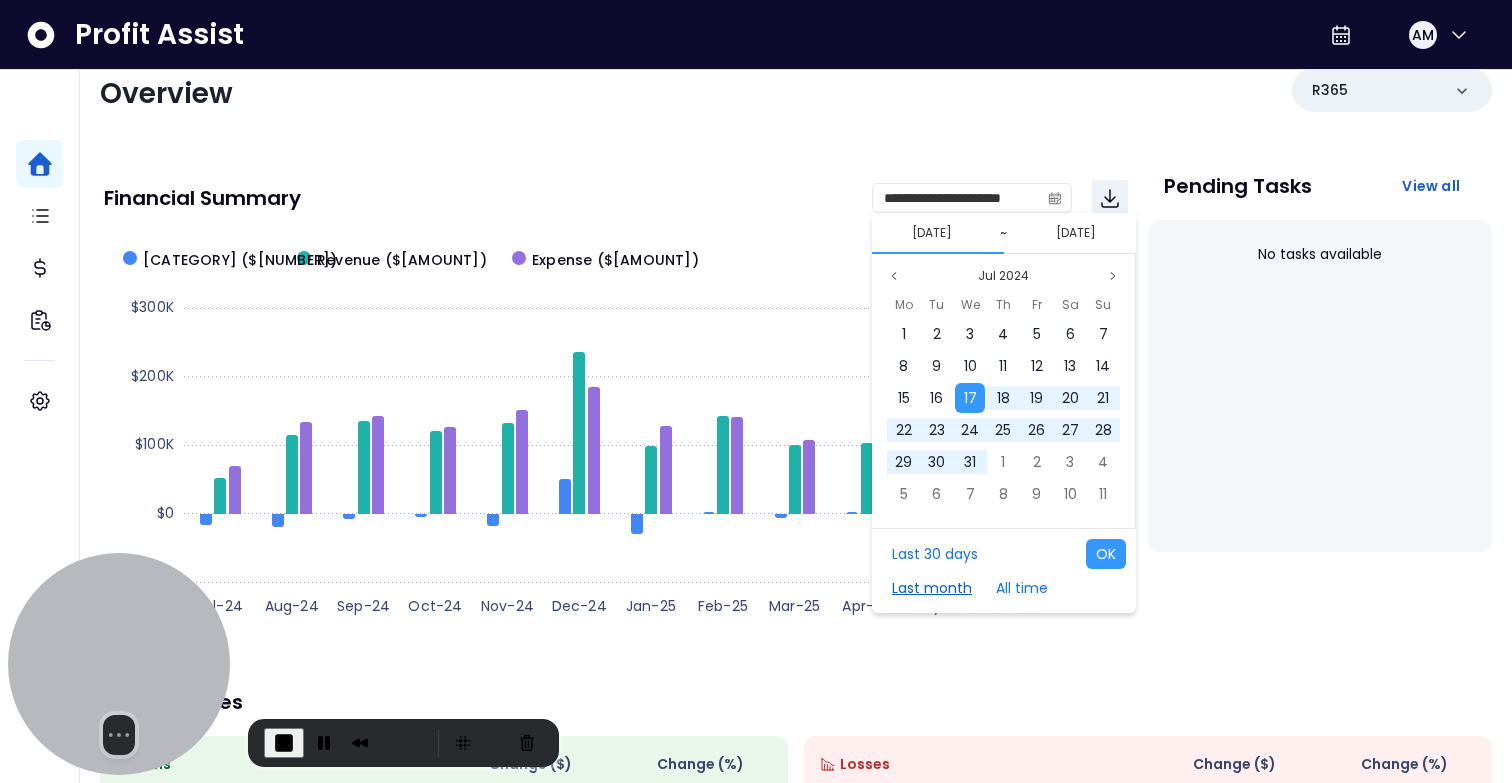 click on "Last month" at bounding box center (932, 588) 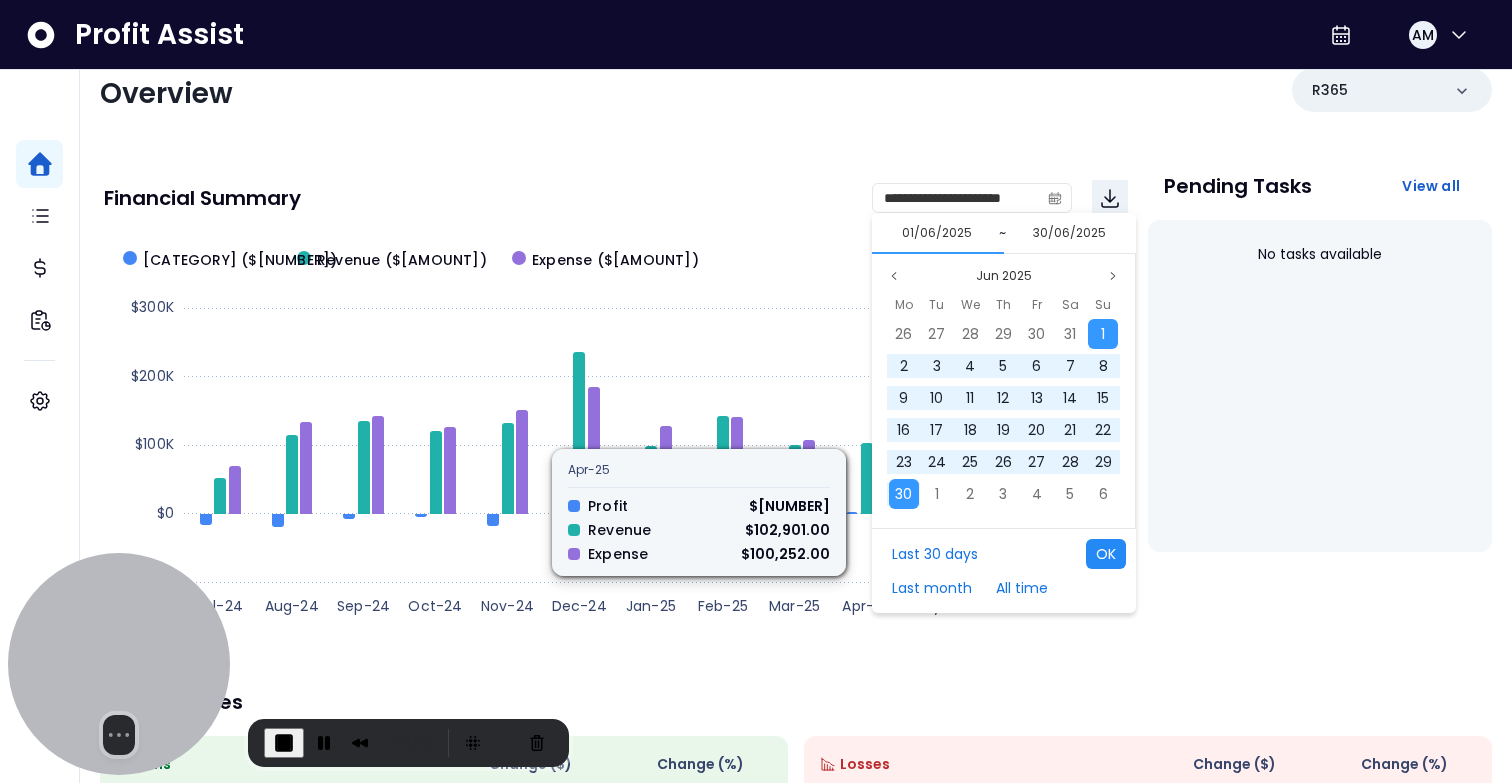 click on "OK" at bounding box center (1106, 554) 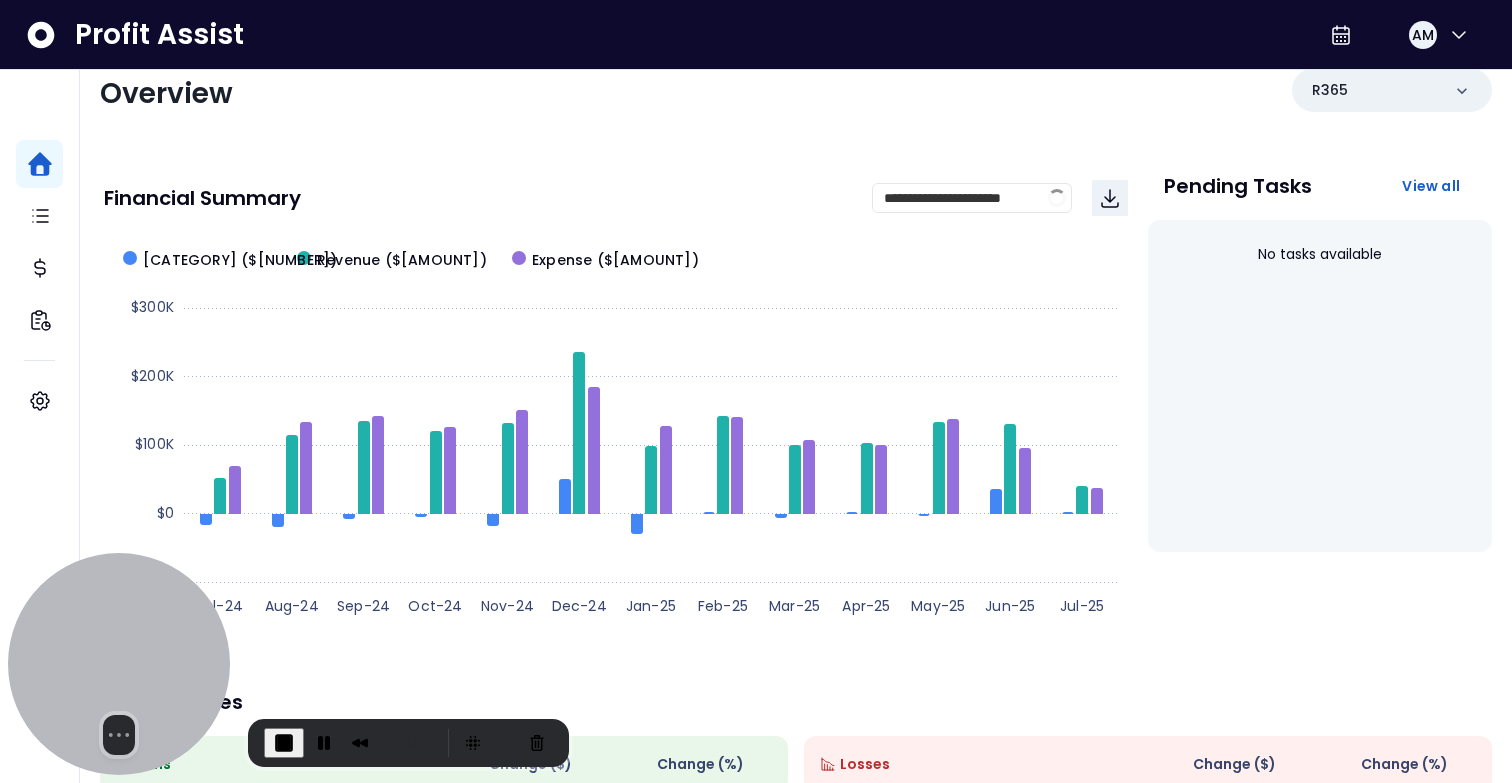 type on "**********" 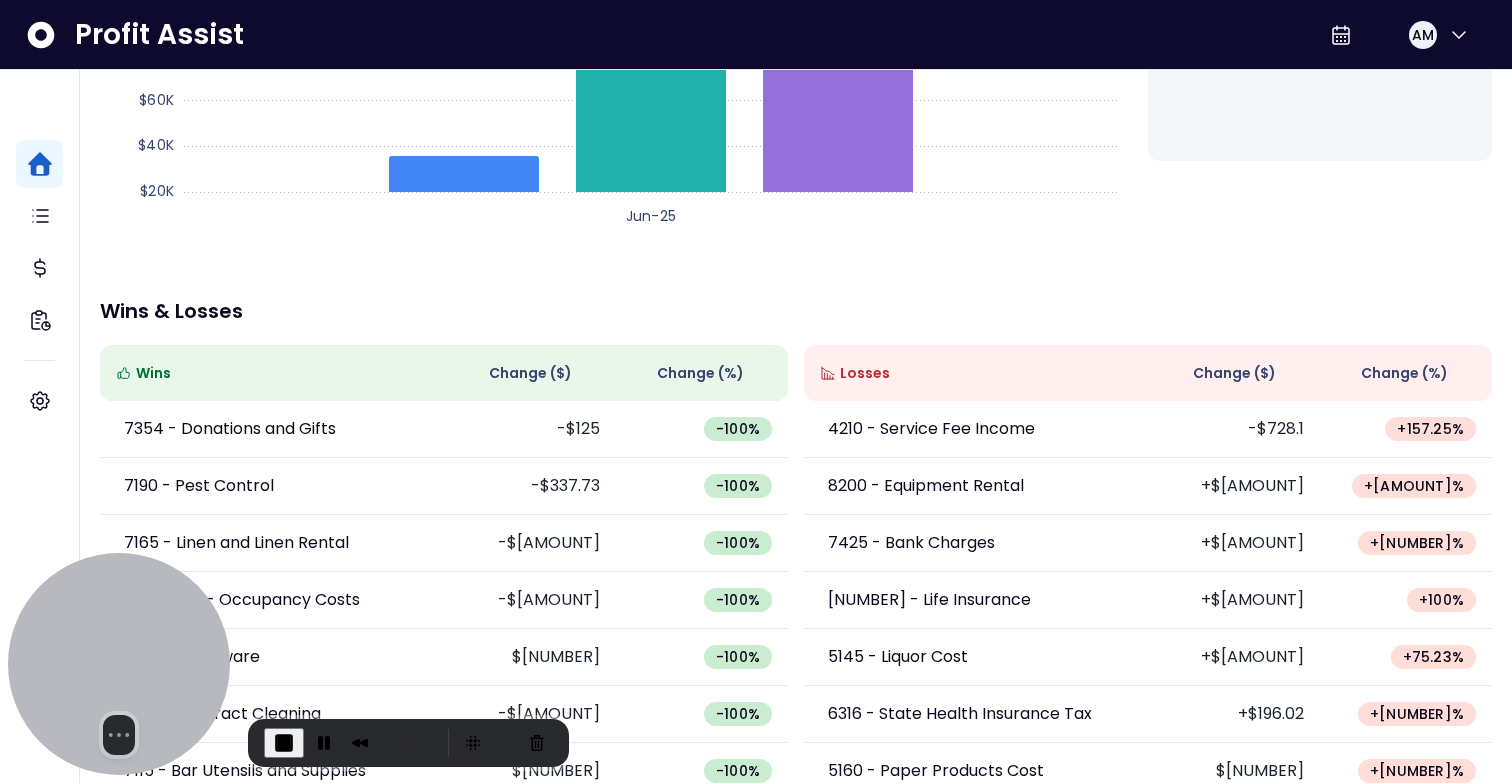 scroll, scrollTop: 471, scrollLeft: 0, axis: vertical 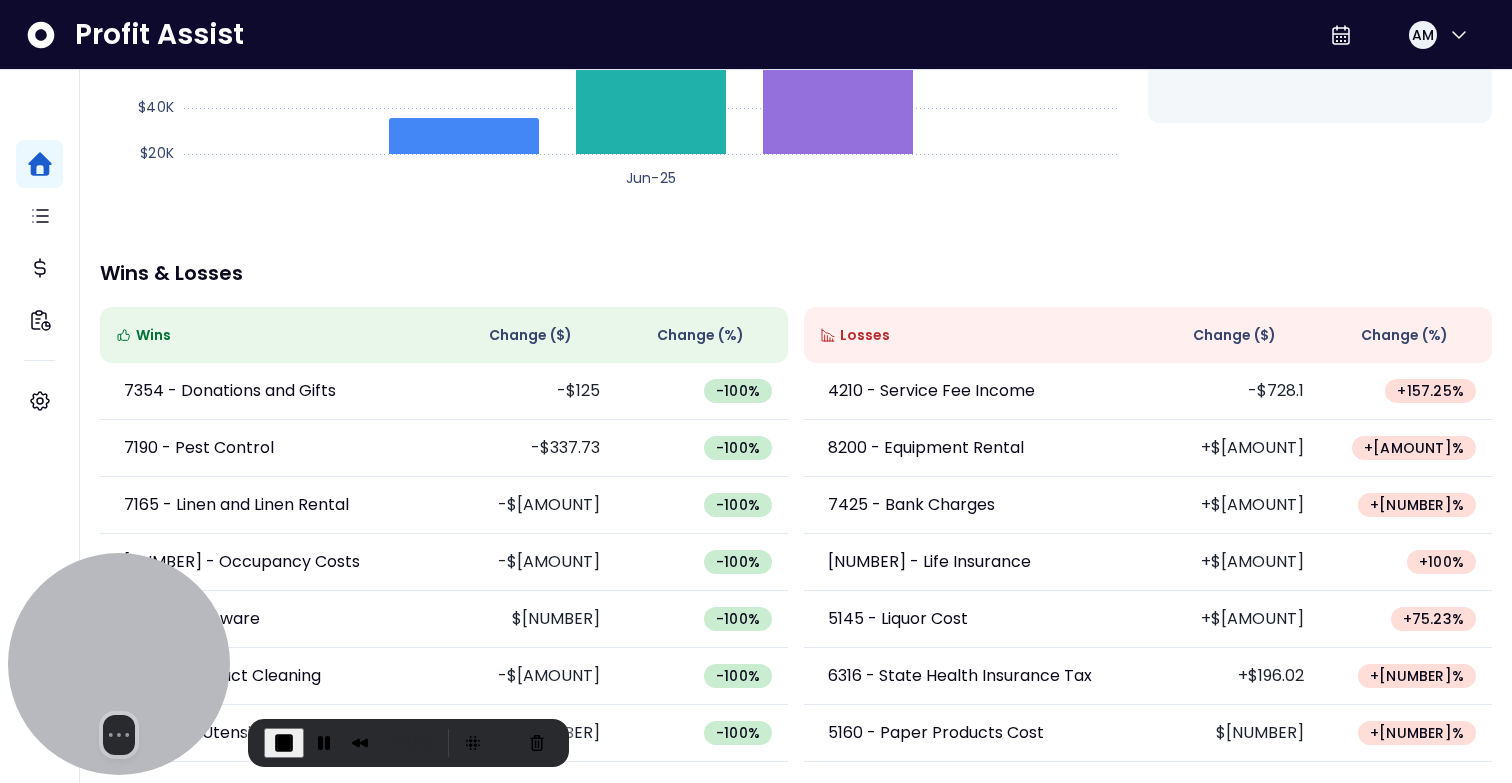 click on "Change ( $ )" at bounding box center (1234, 335) 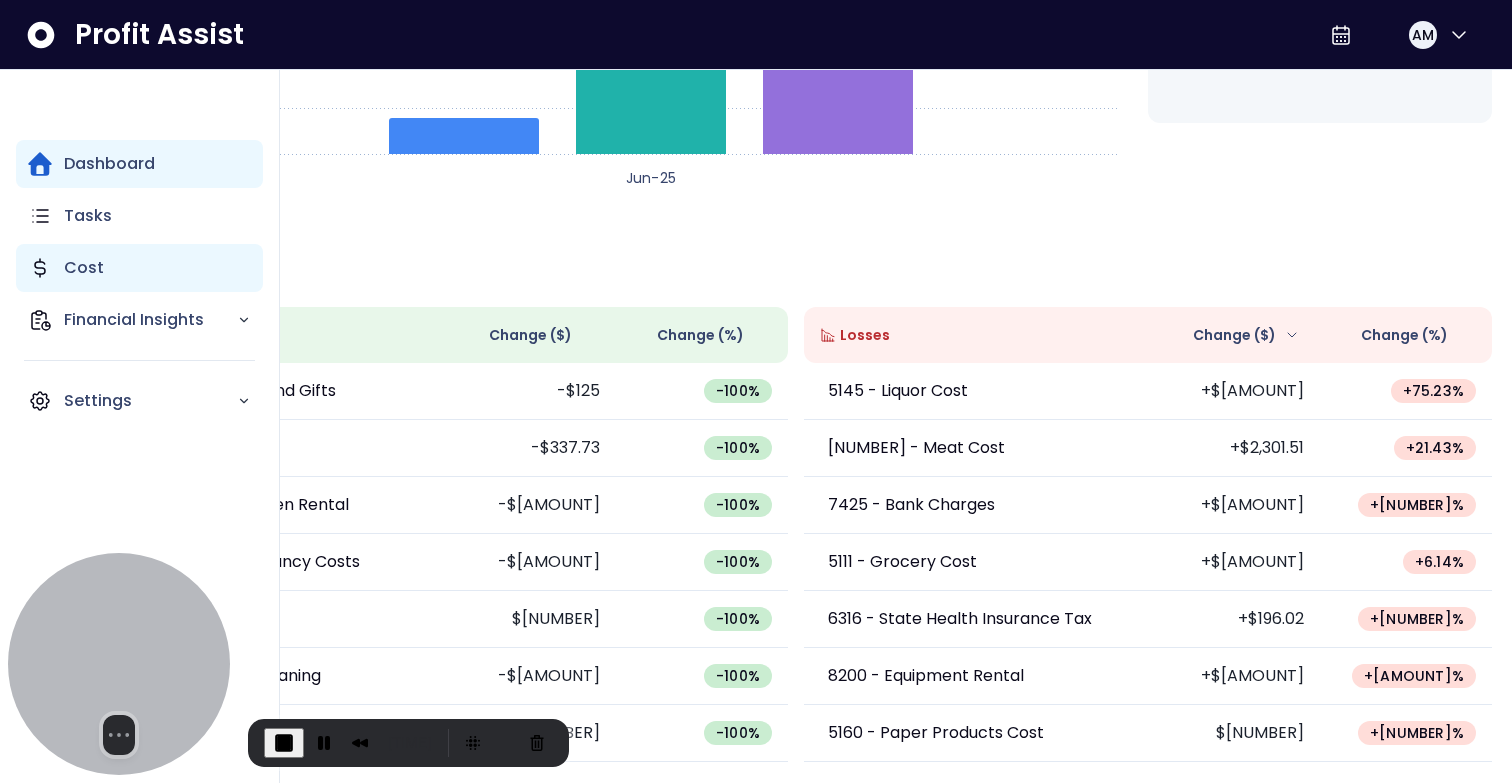 click on "Cost" at bounding box center [84, 268] 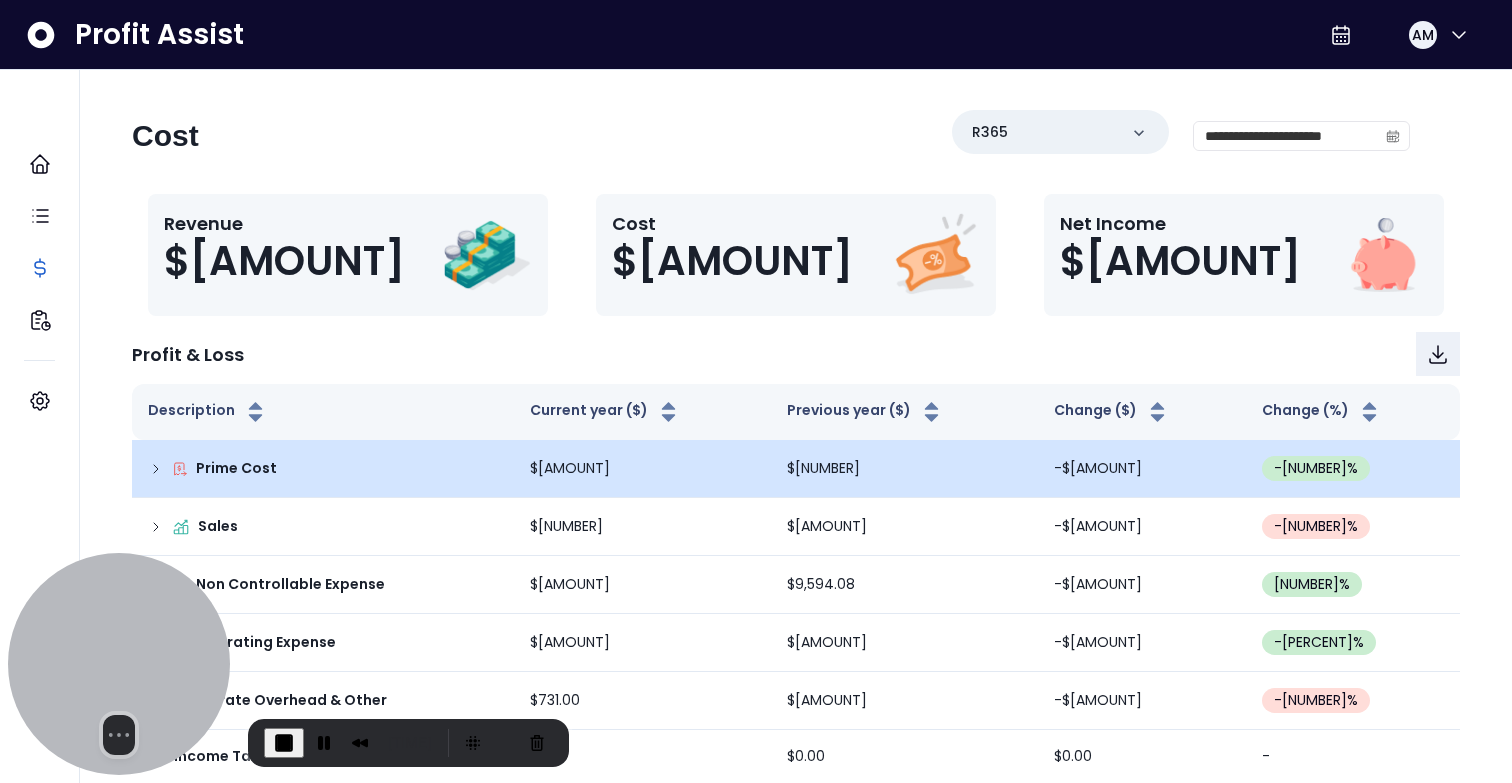 scroll, scrollTop: 21, scrollLeft: 0, axis: vertical 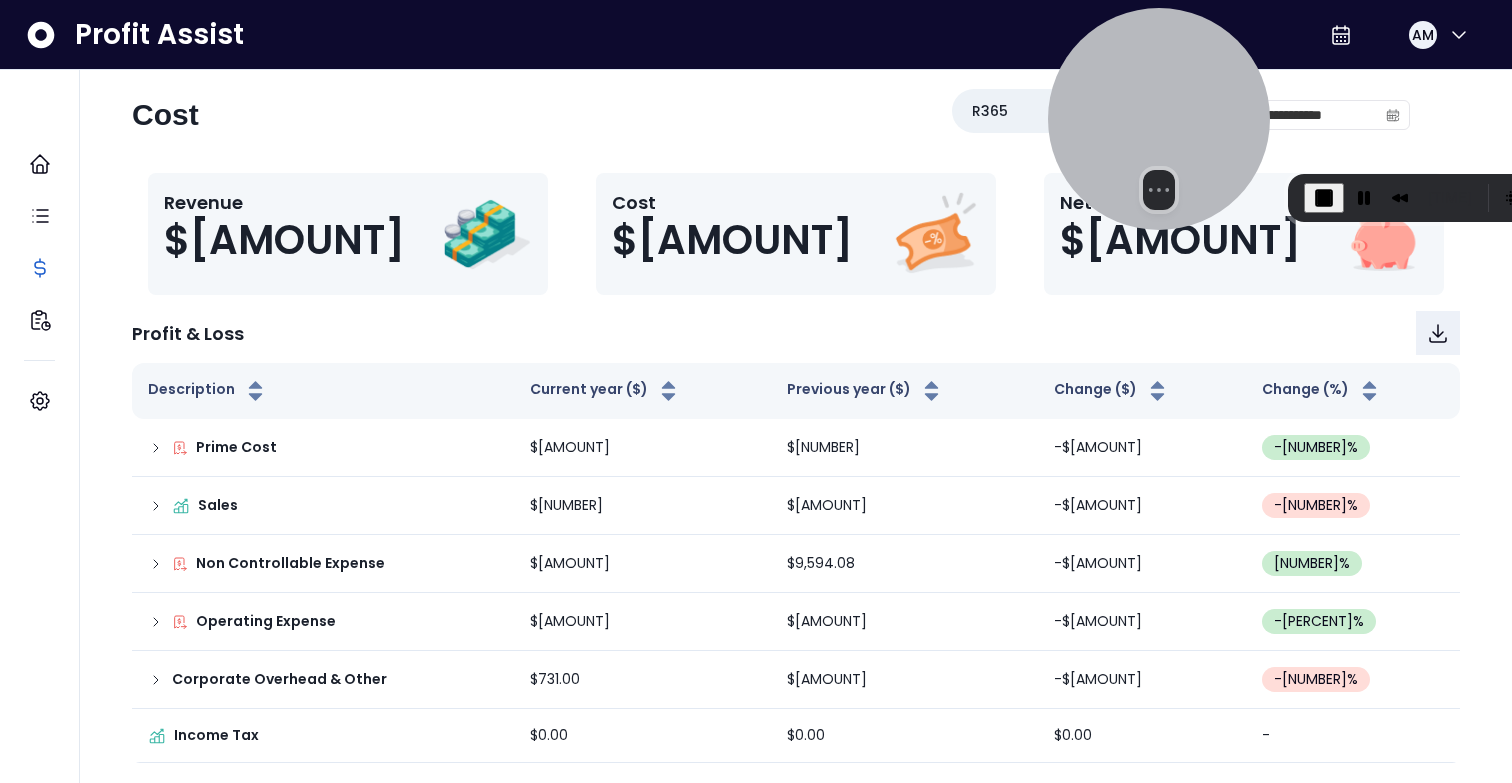 drag, startPoint x: 87, startPoint y: 645, endPoint x: 1127, endPoint y: 50, distance: 1198.1757 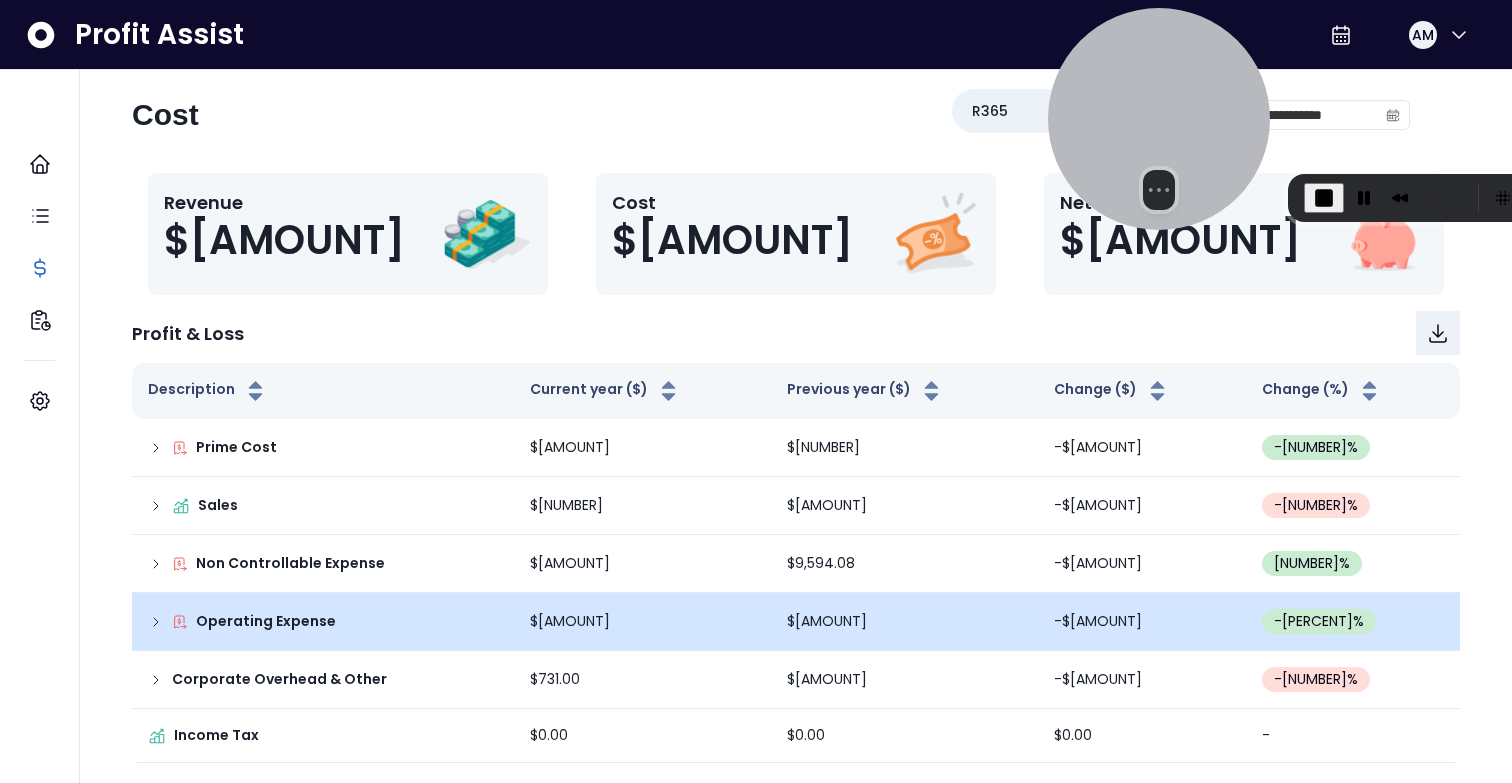 click 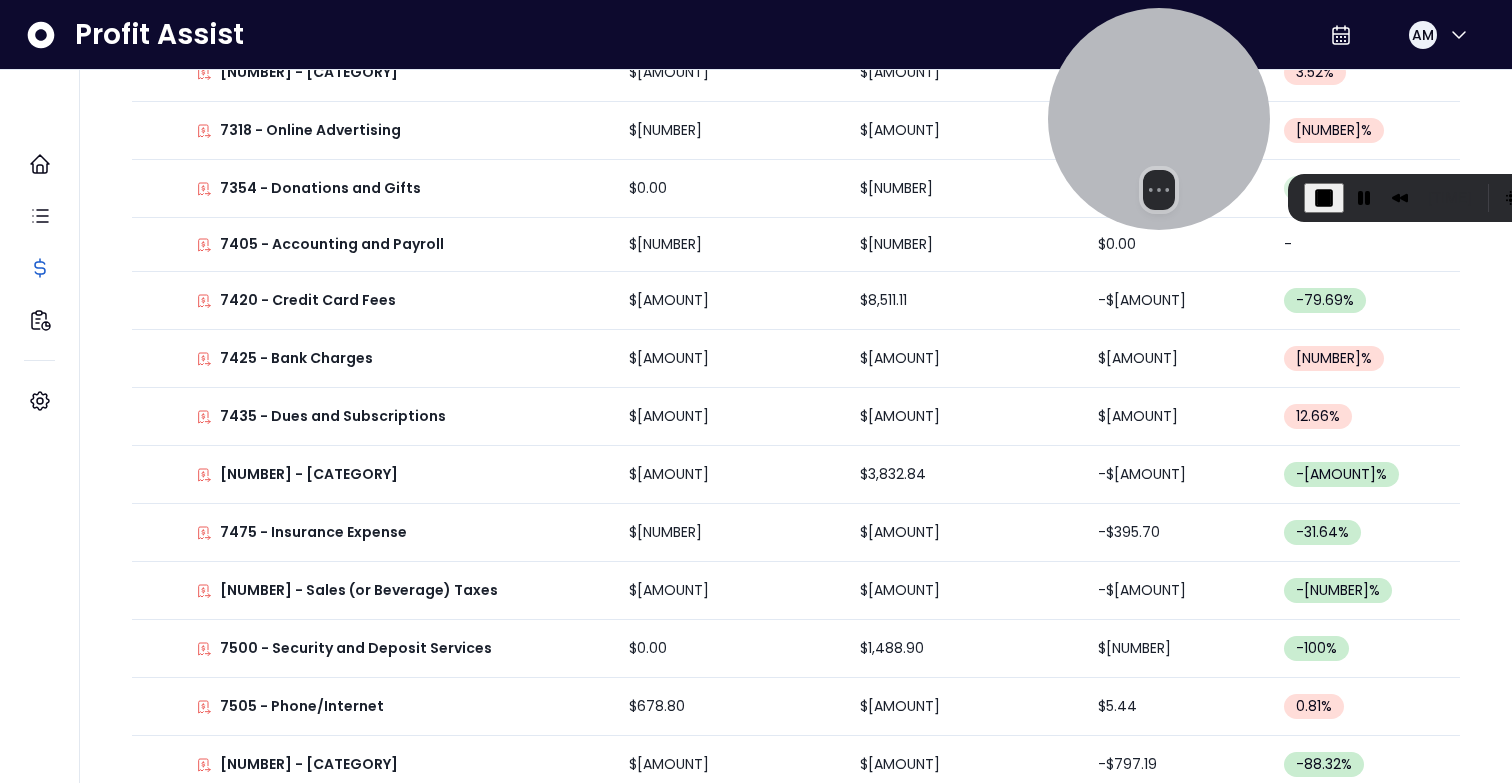 scroll, scrollTop: 1569, scrollLeft: 0, axis: vertical 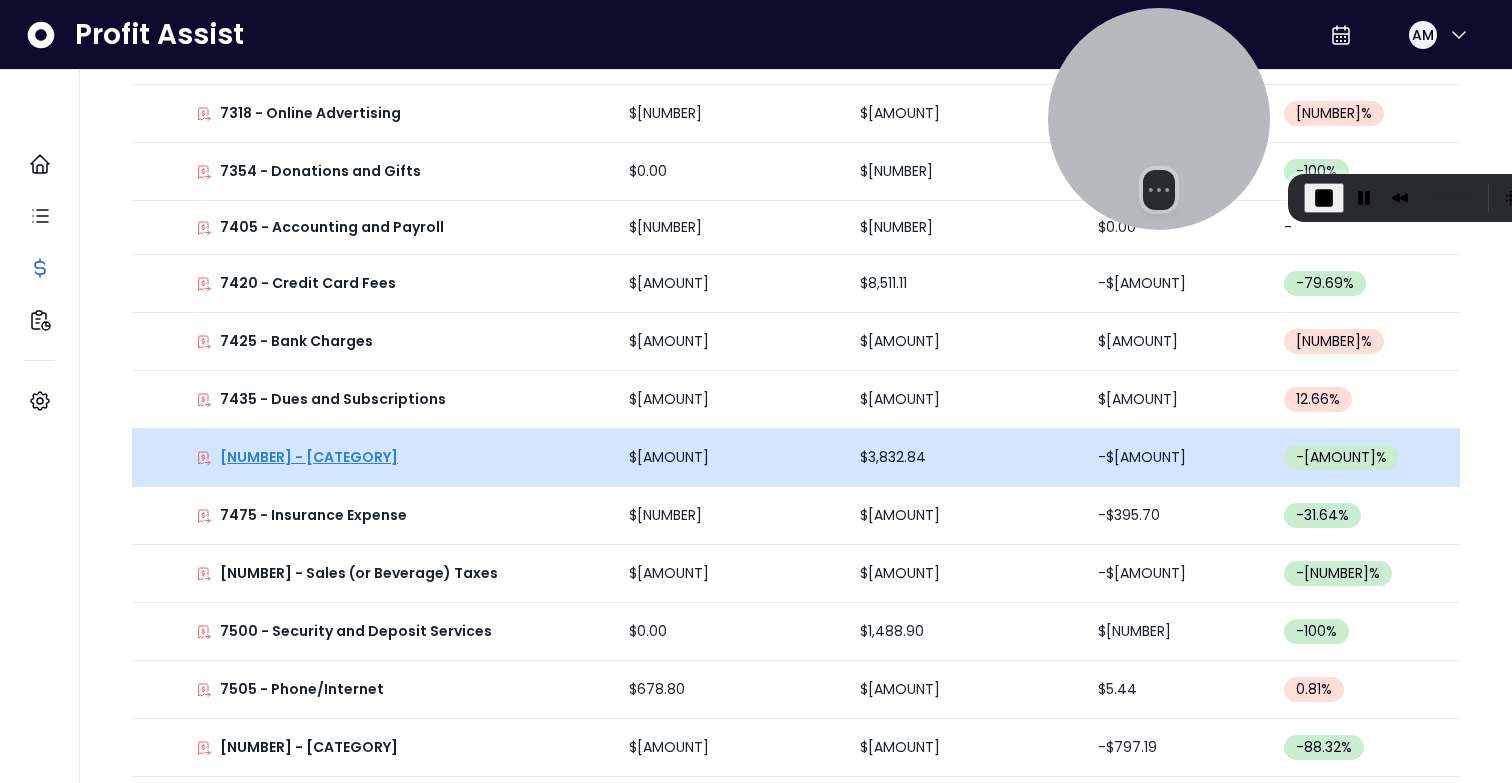 click on "[NUMBER] - [CATEGORY]" at bounding box center [309, 457] 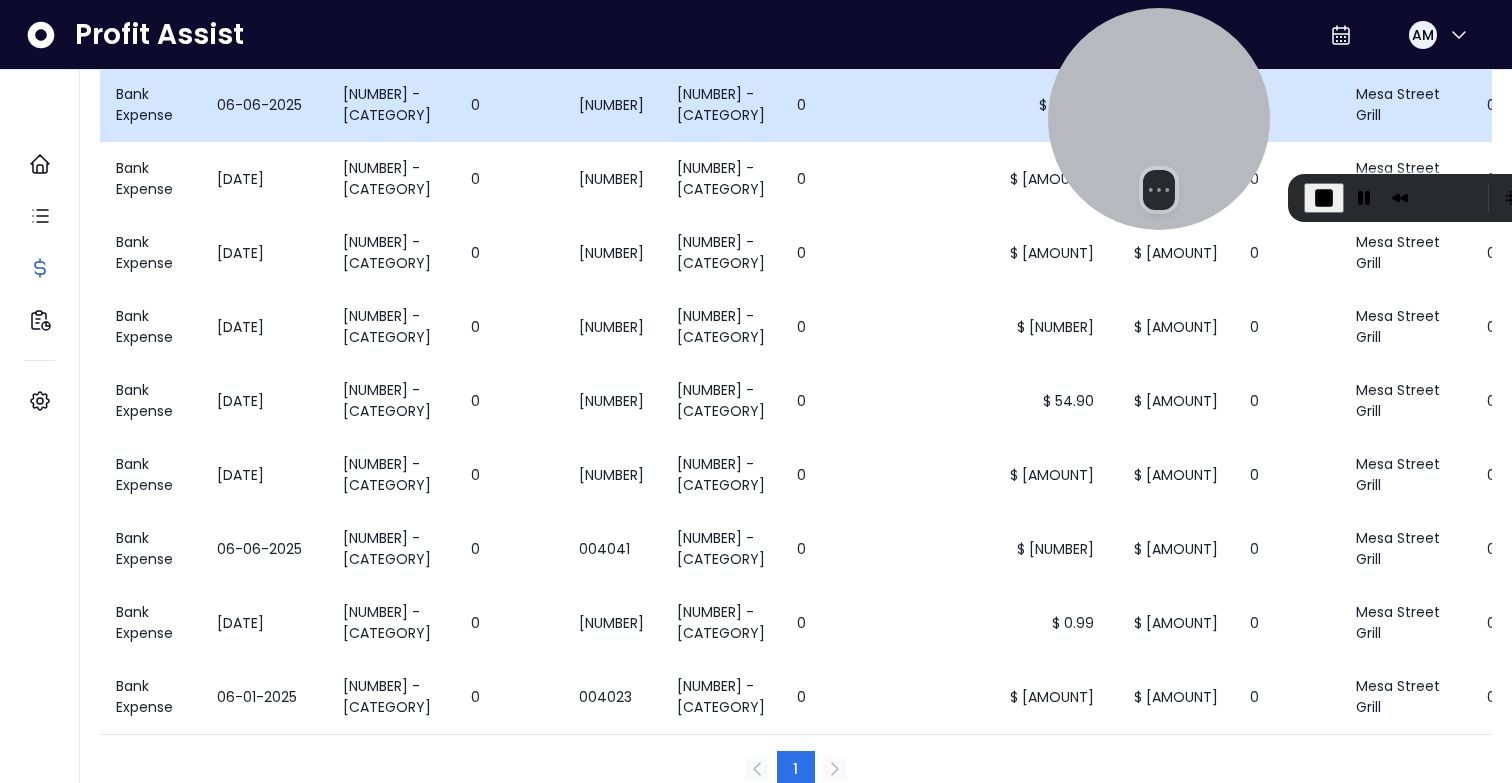scroll, scrollTop: 0, scrollLeft: 0, axis: both 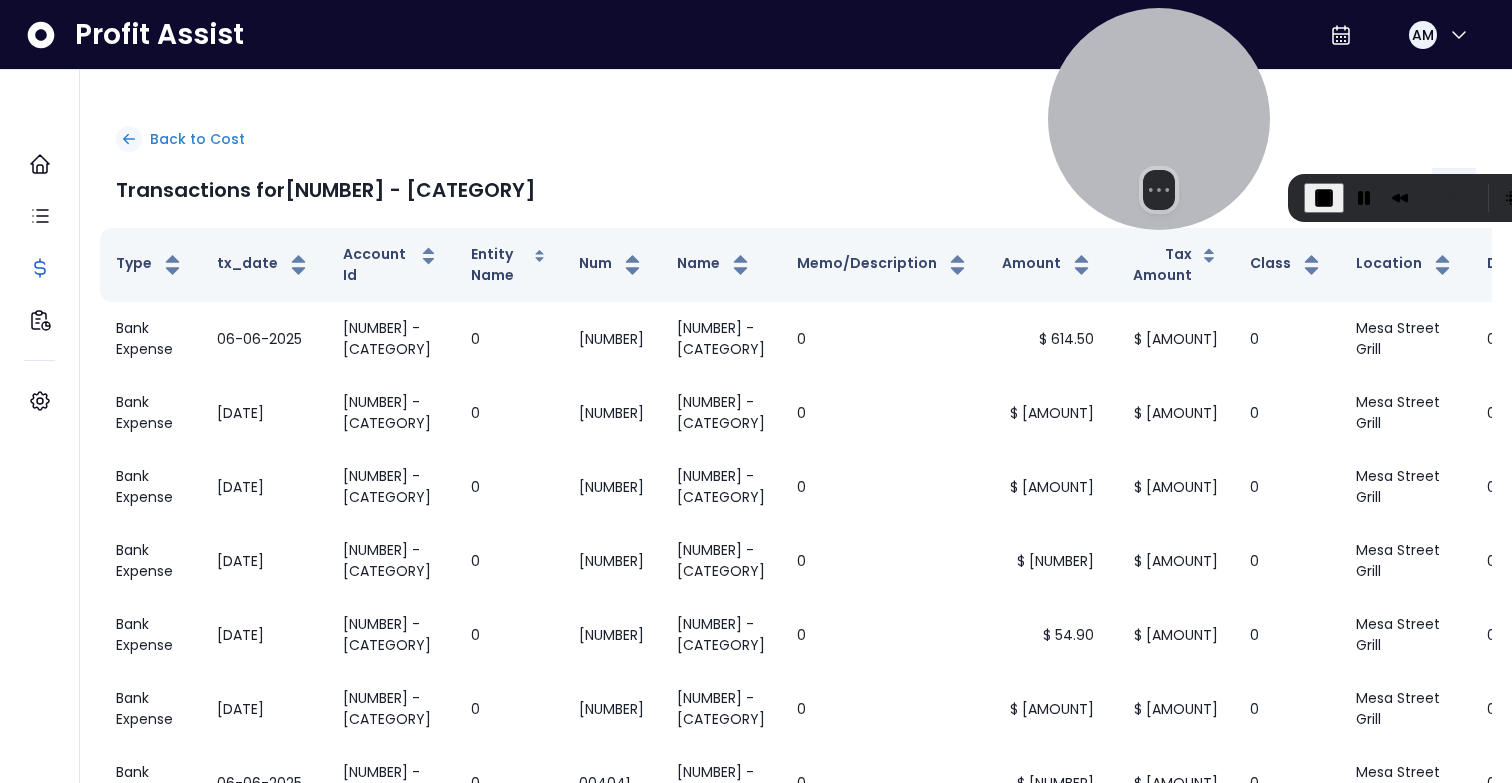click on "Back to Cost" at bounding box center (197, 139) 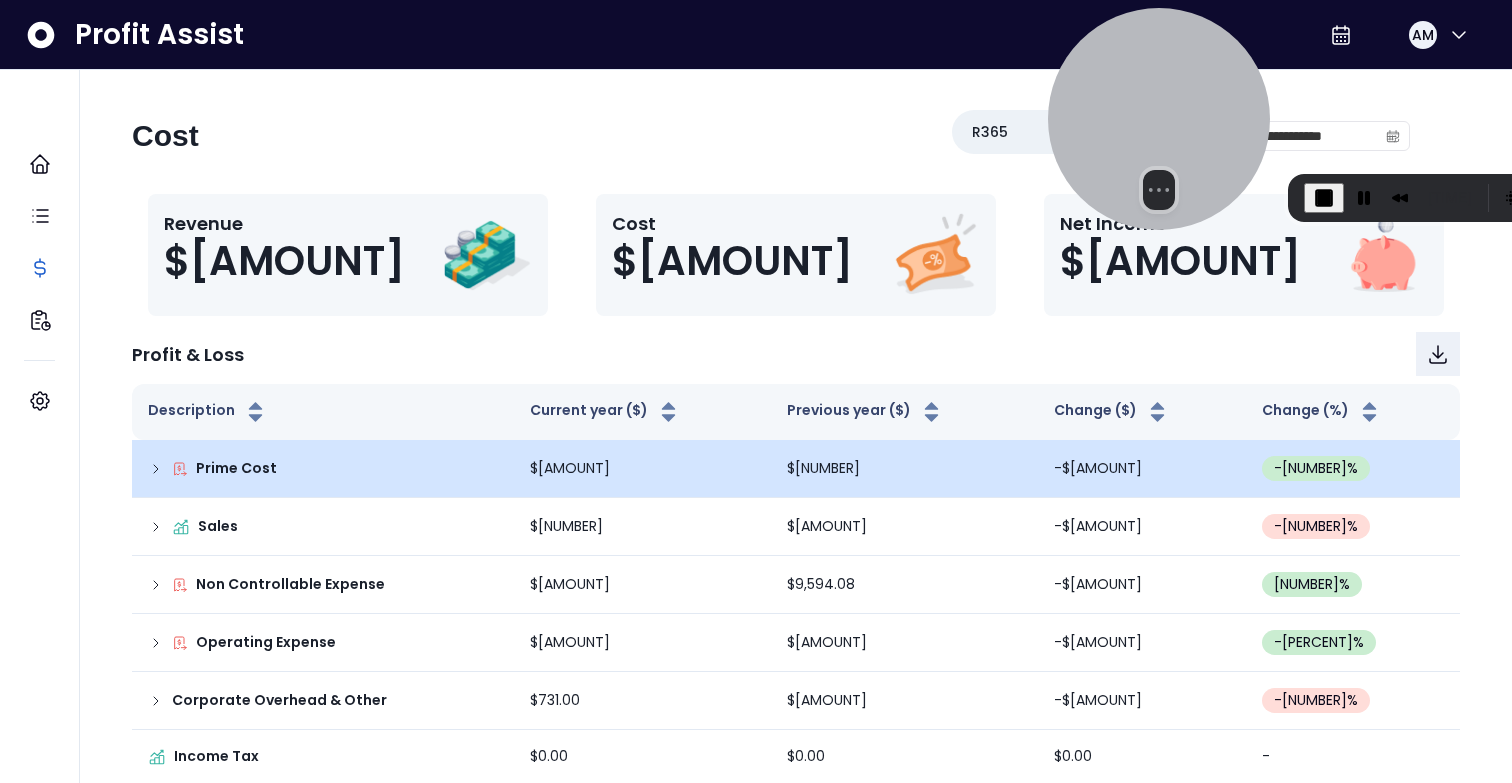scroll, scrollTop: 21, scrollLeft: 0, axis: vertical 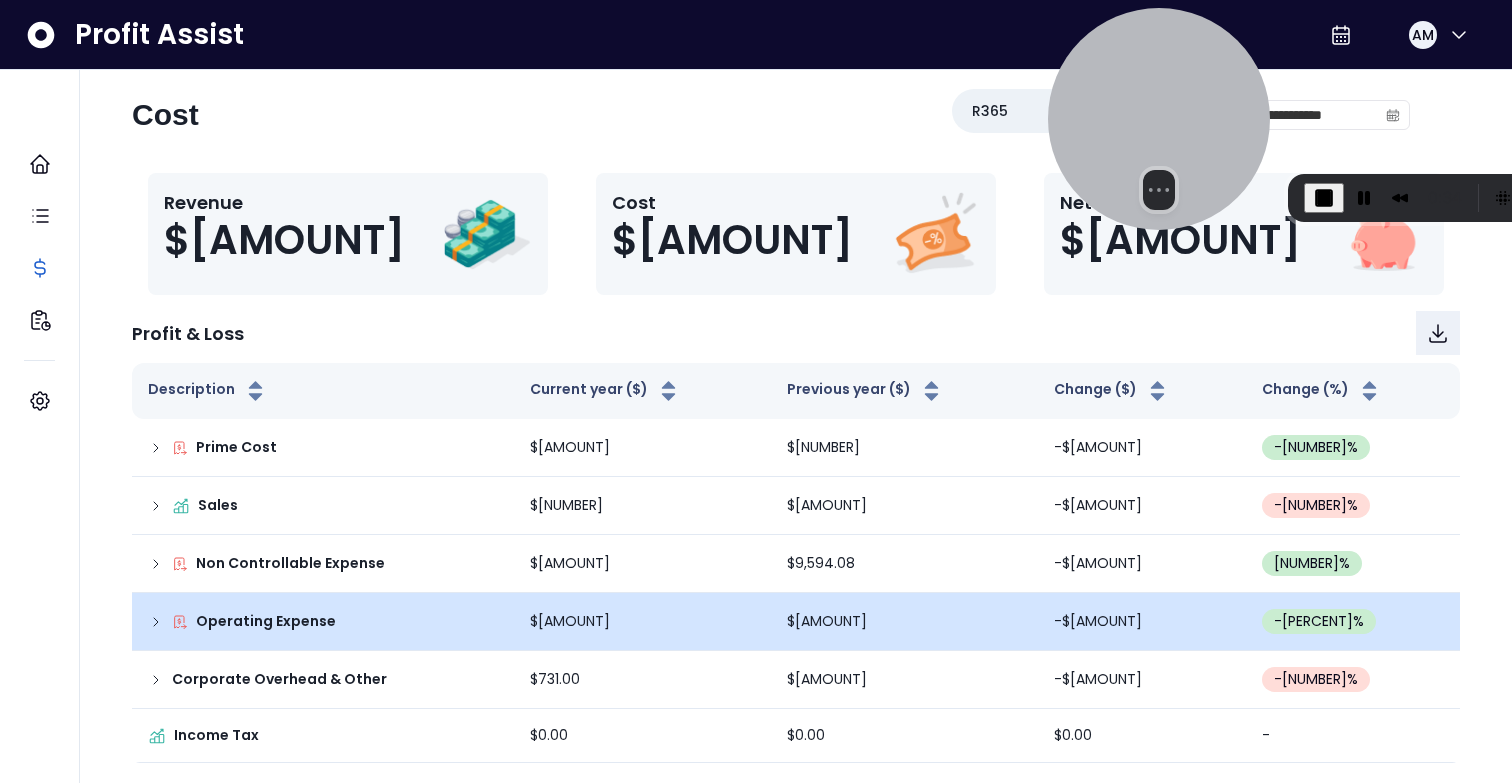click on "Operating Expense" at bounding box center [266, 621] 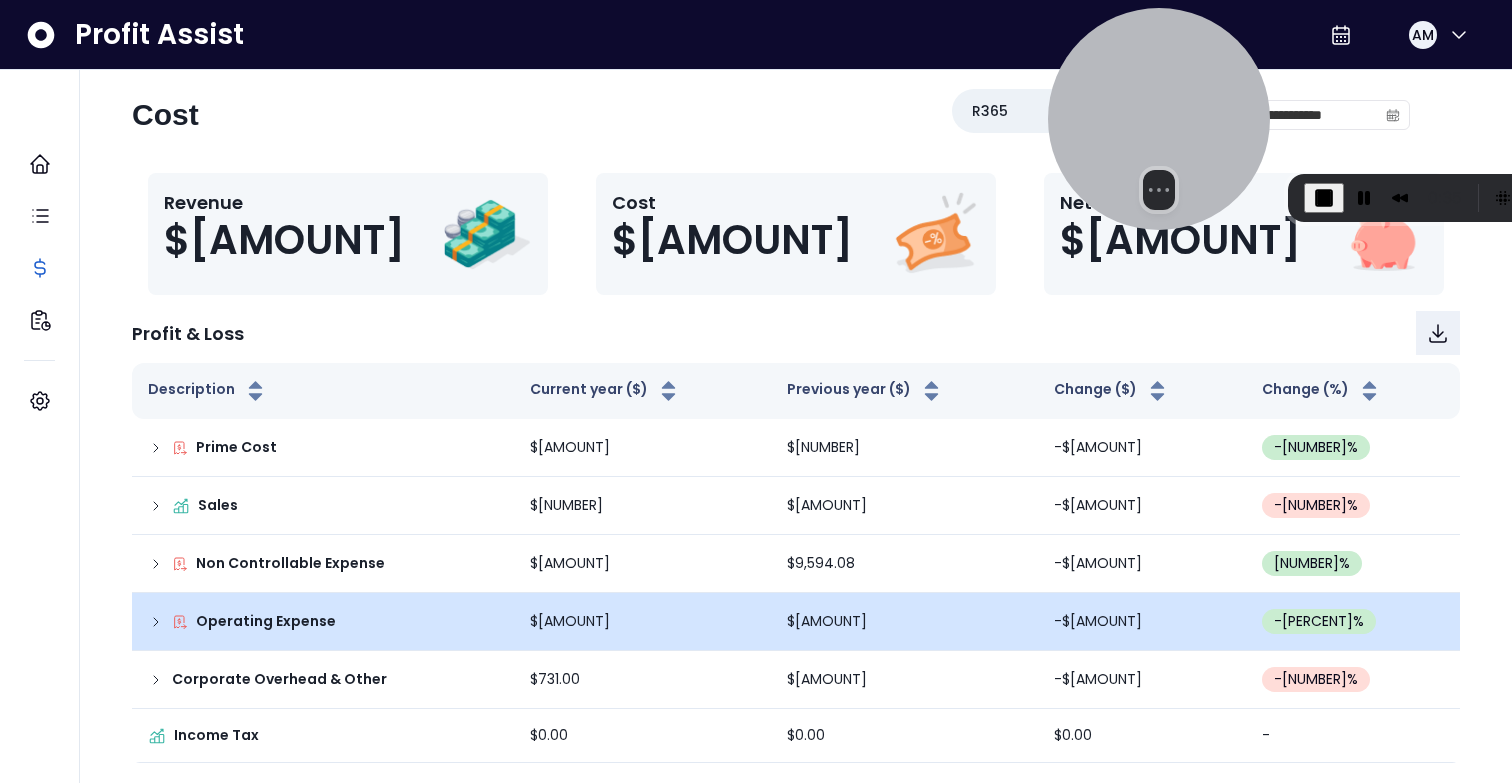 click on "Operating Expense" at bounding box center (323, 622) 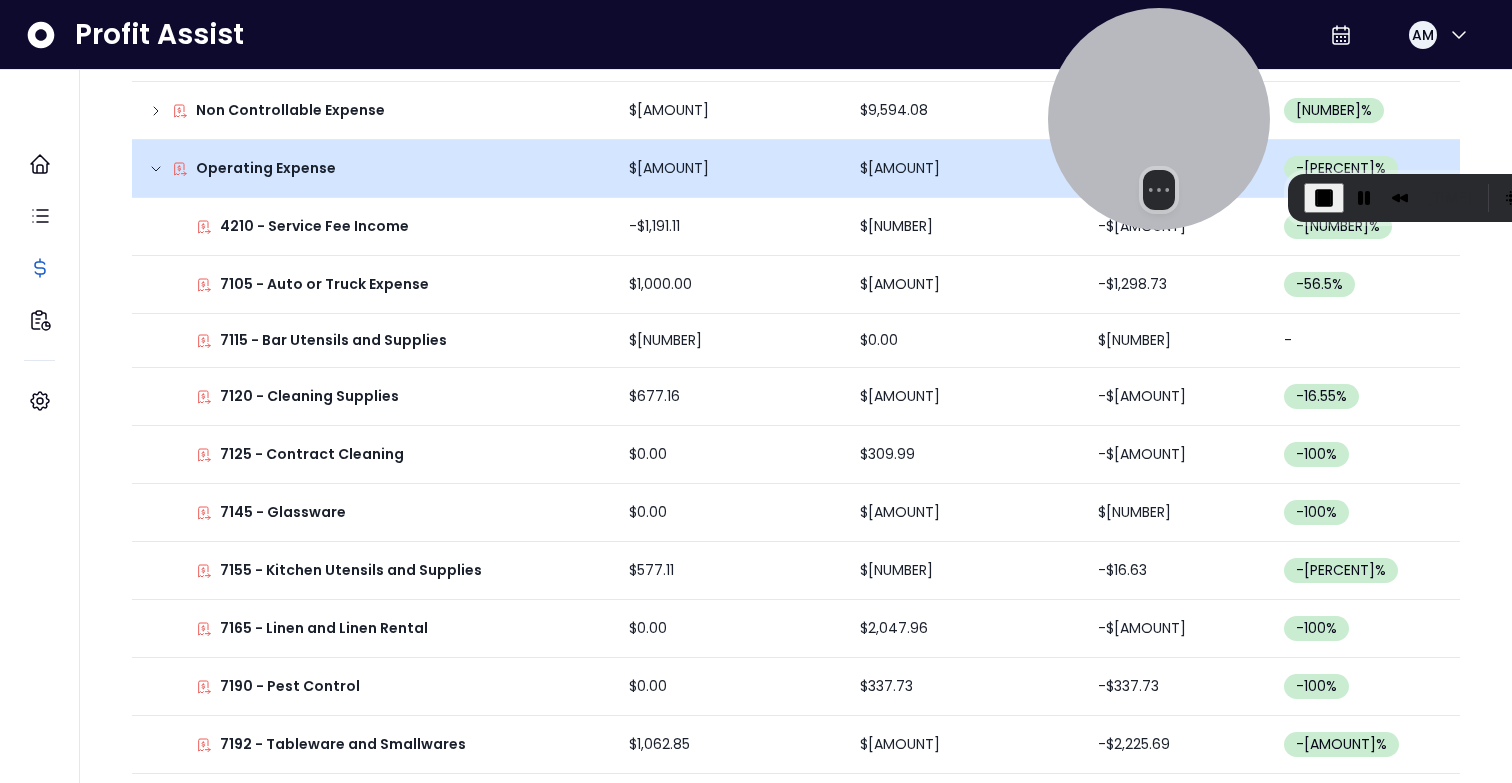 scroll, scrollTop: 0, scrollLeft: 0, axis: both 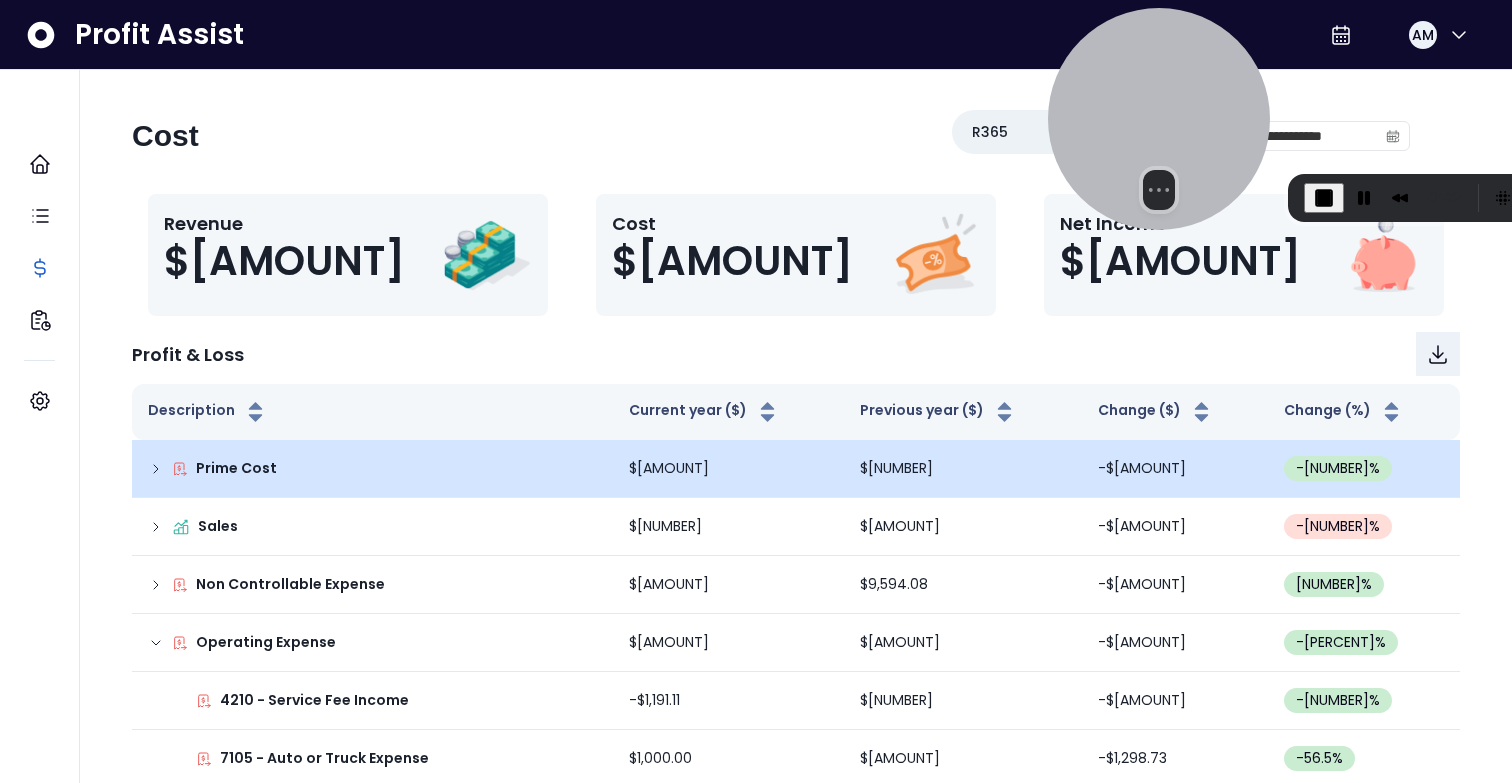 click 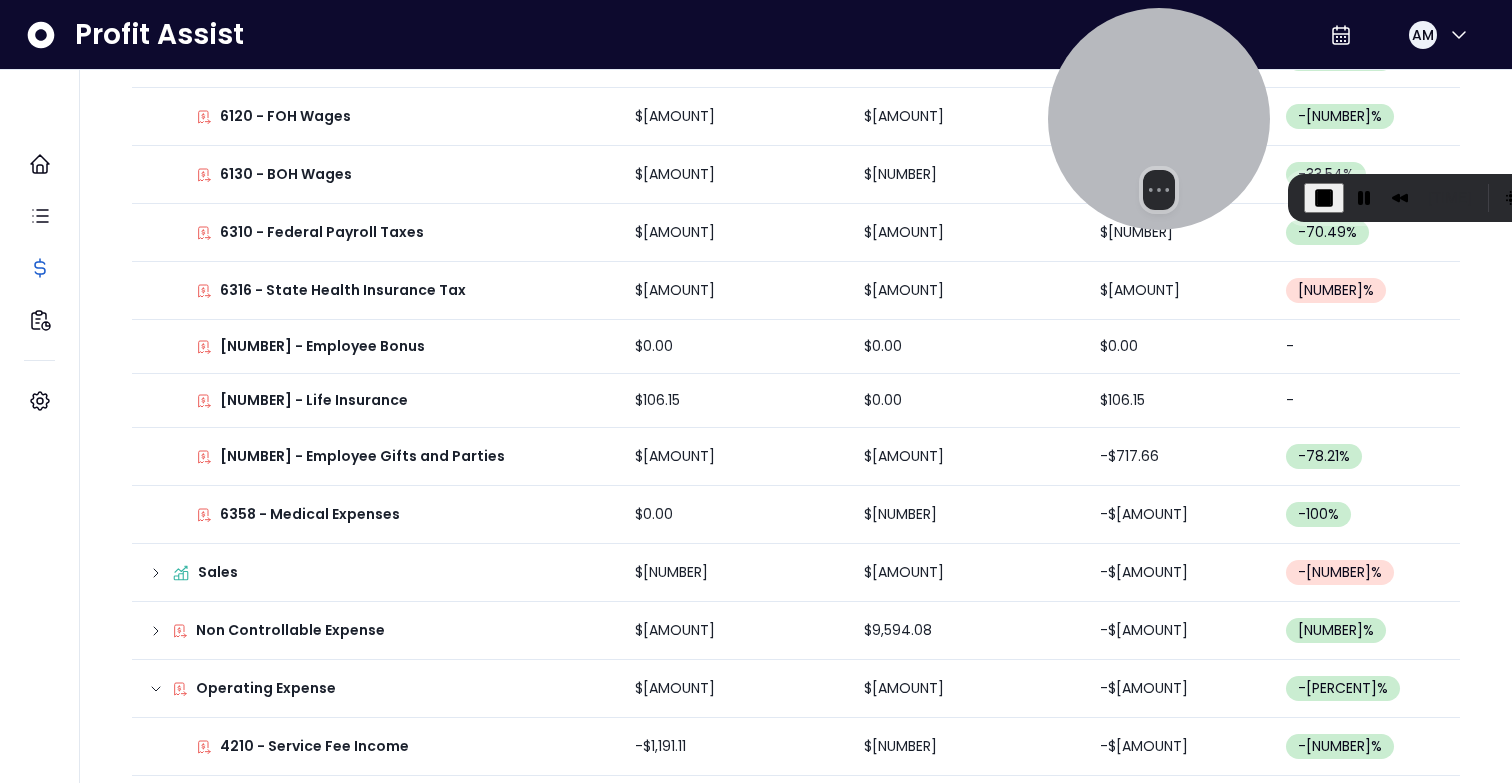 scroll, scrollTop: 1139, scrollLeft: 0, axis: vertical 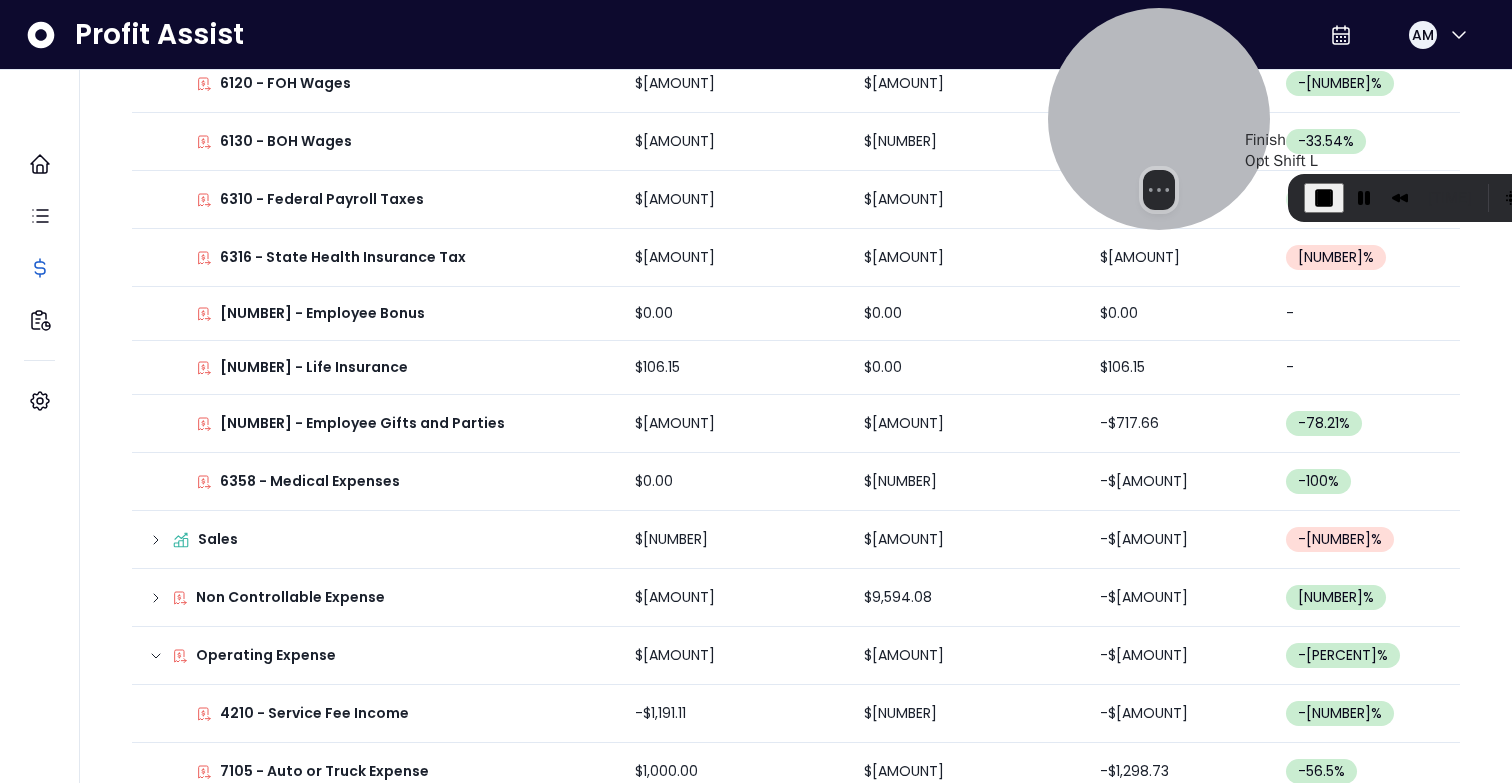 click at bounding box center [1324, 198] 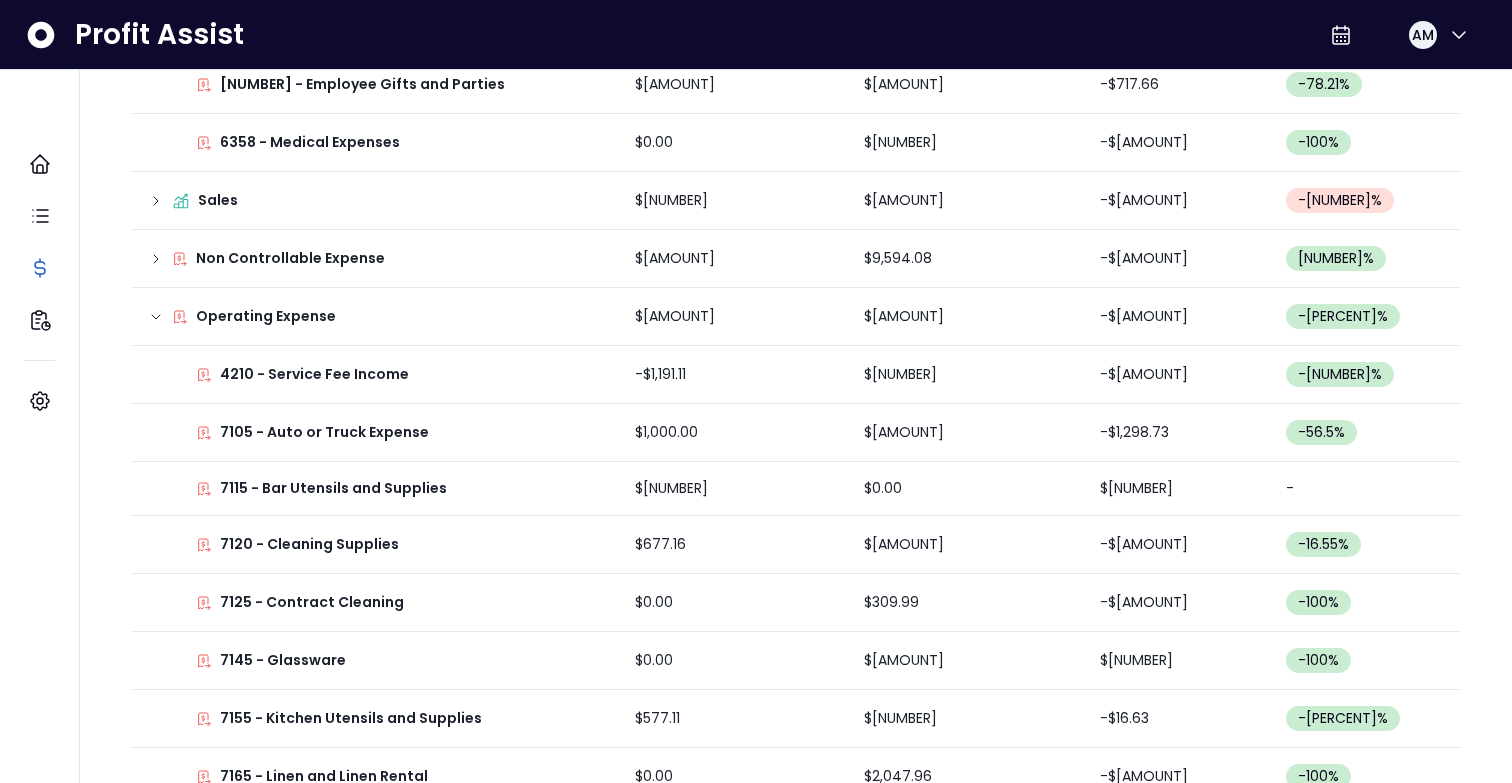 scroll, scrollTop: 1487, scrollLeft: 0, axis: vertical 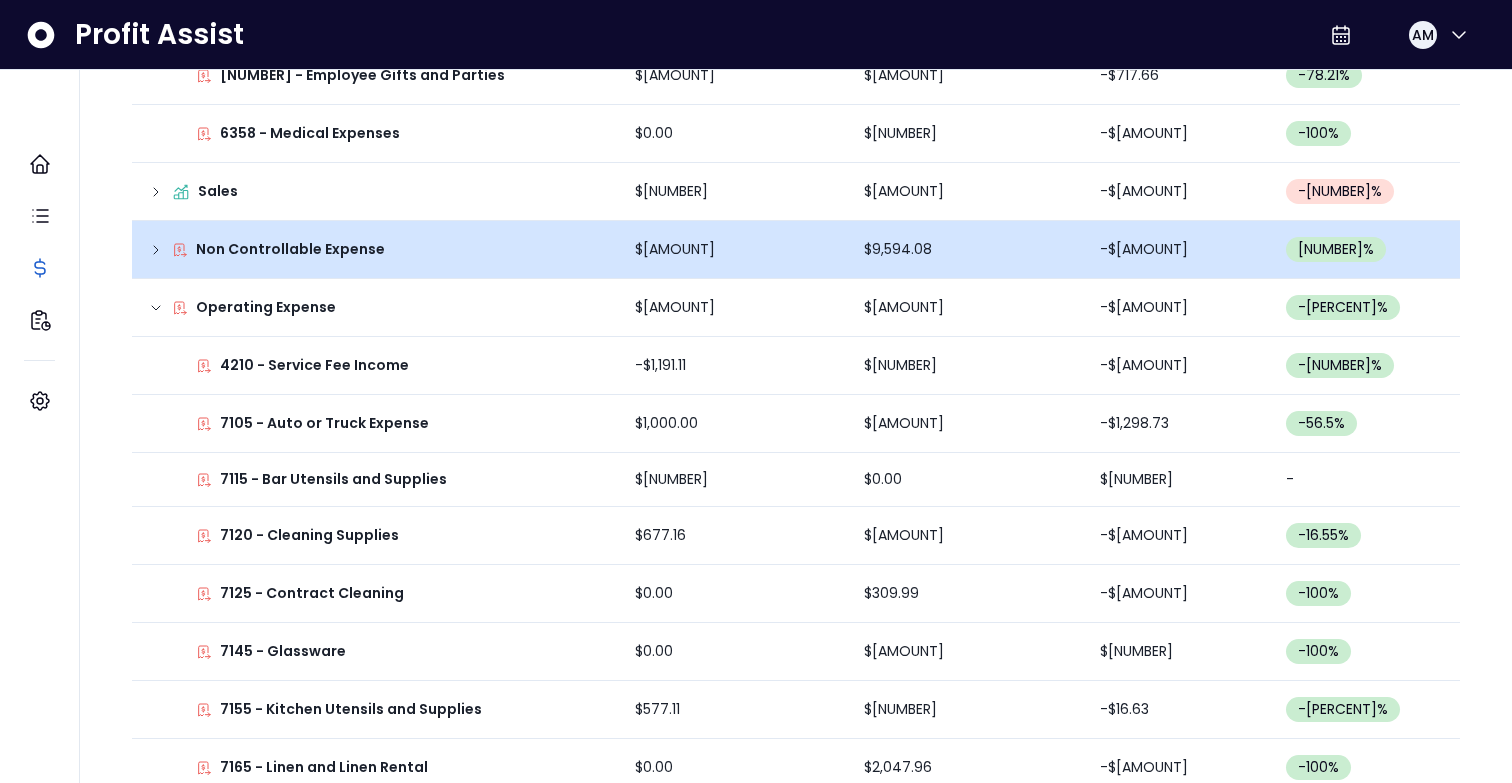 click 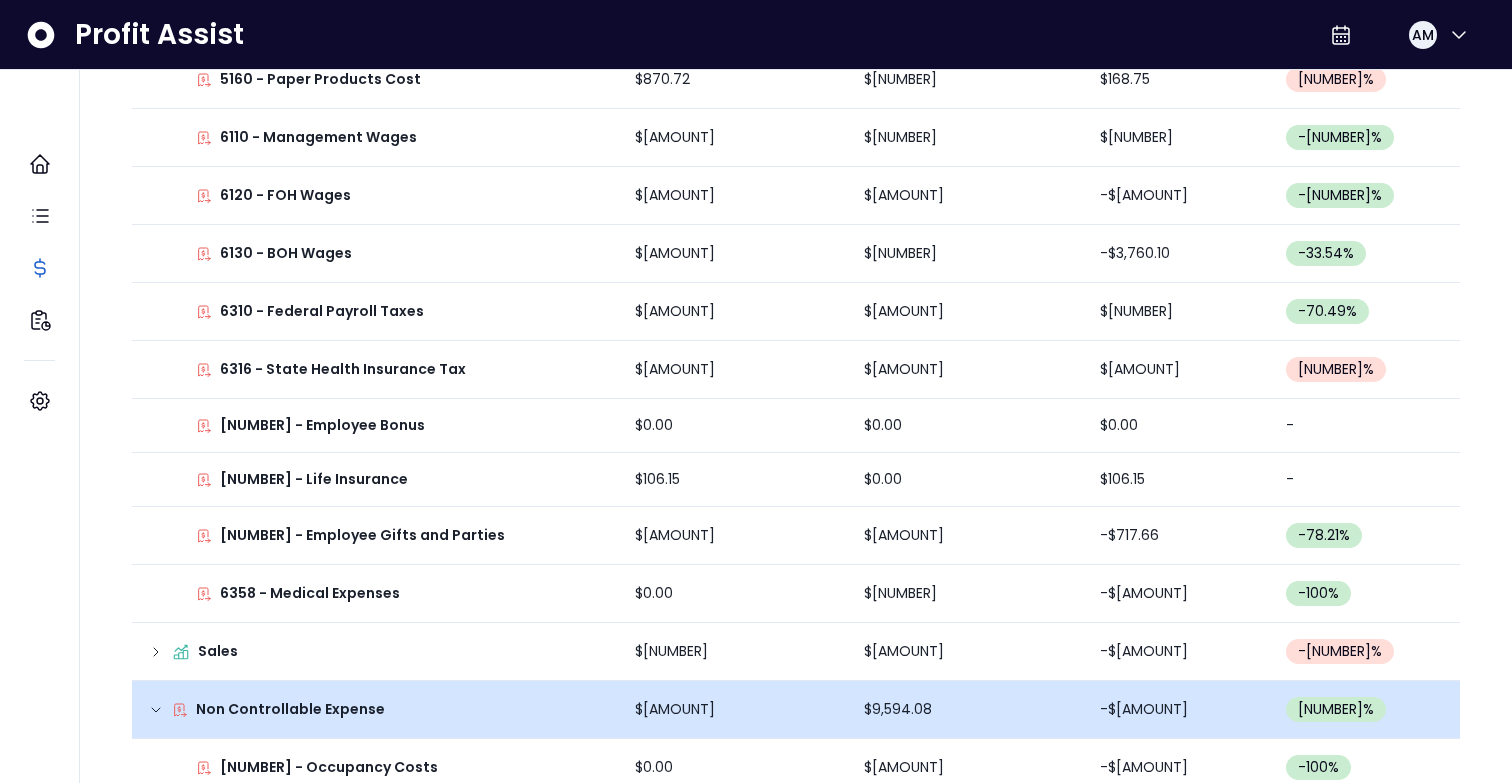 scroll, scrollTop: 1143, scrollLeft: 0, axis: vertical 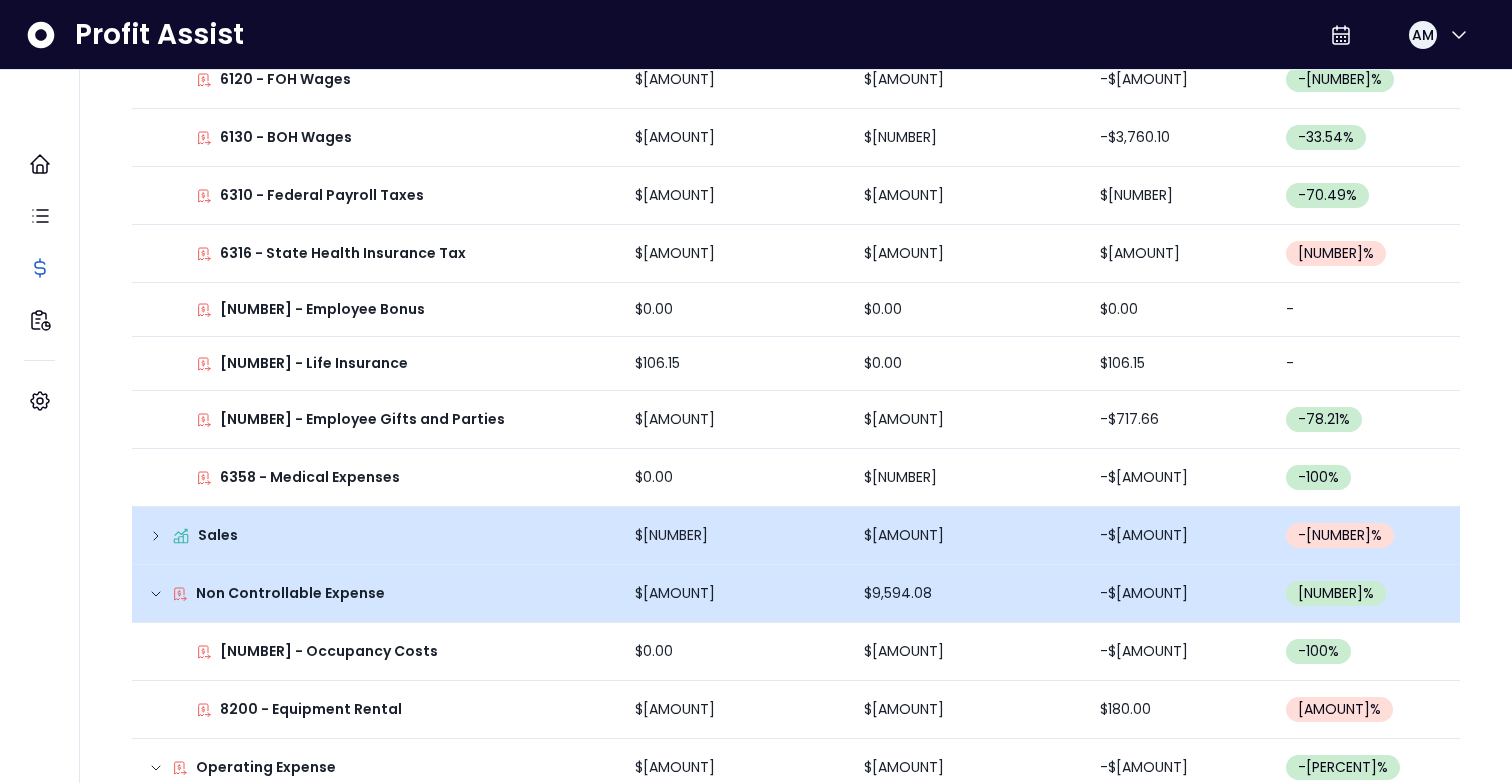 click 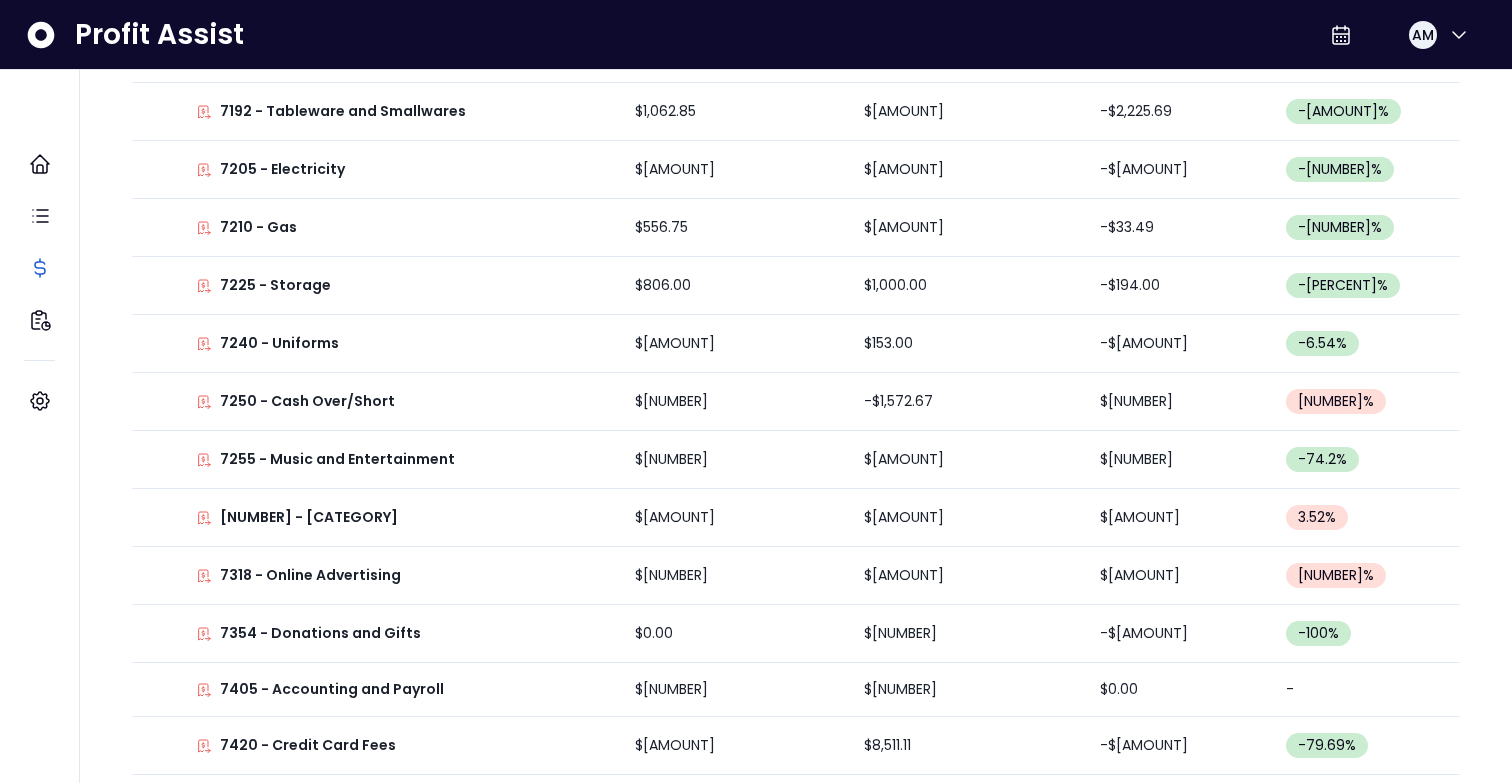 scroll, scrollTop: 3188, scrollLeft: 0, axis: vertical 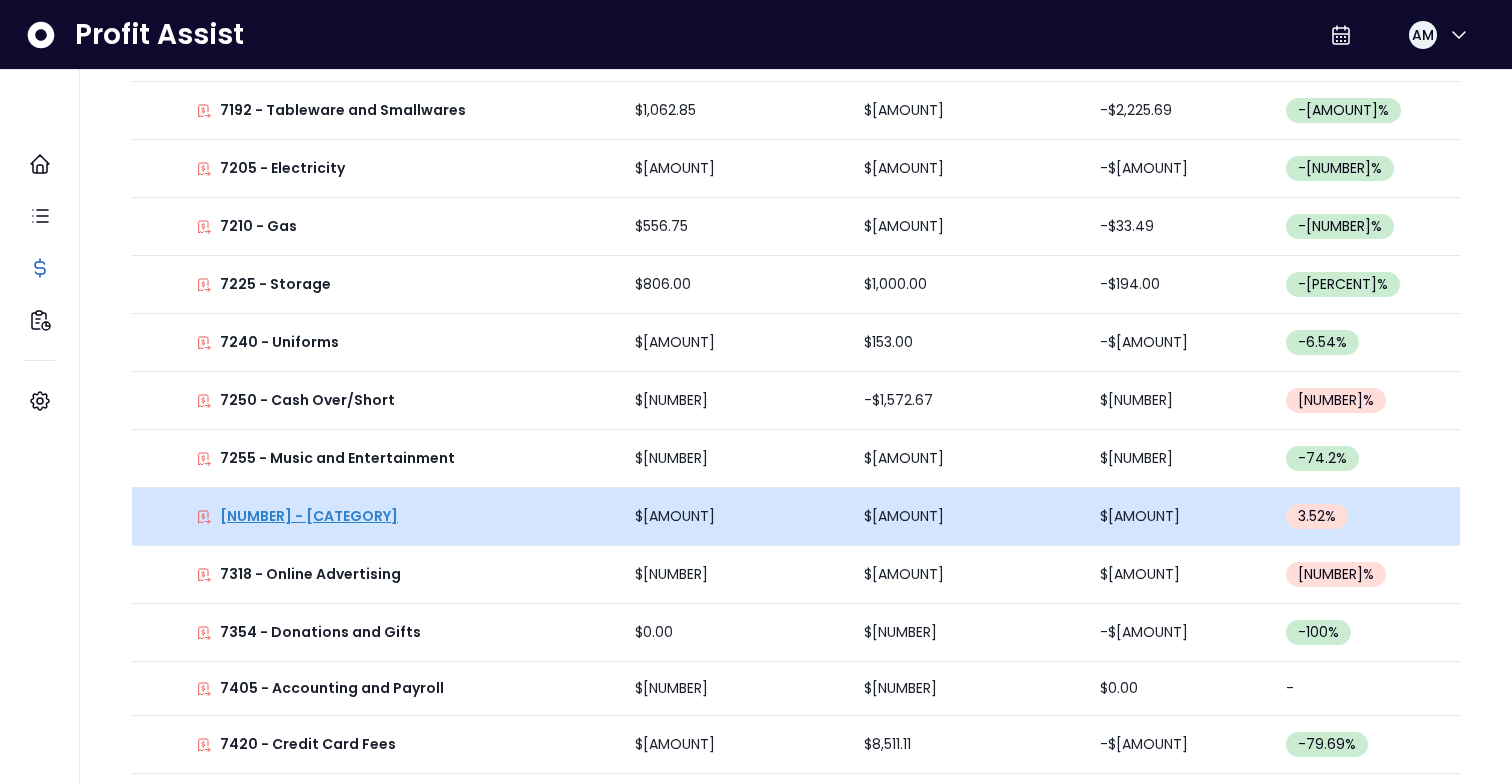 click on "[NUMBER] - [CATEGORY]" at bounding box center (309, 516) 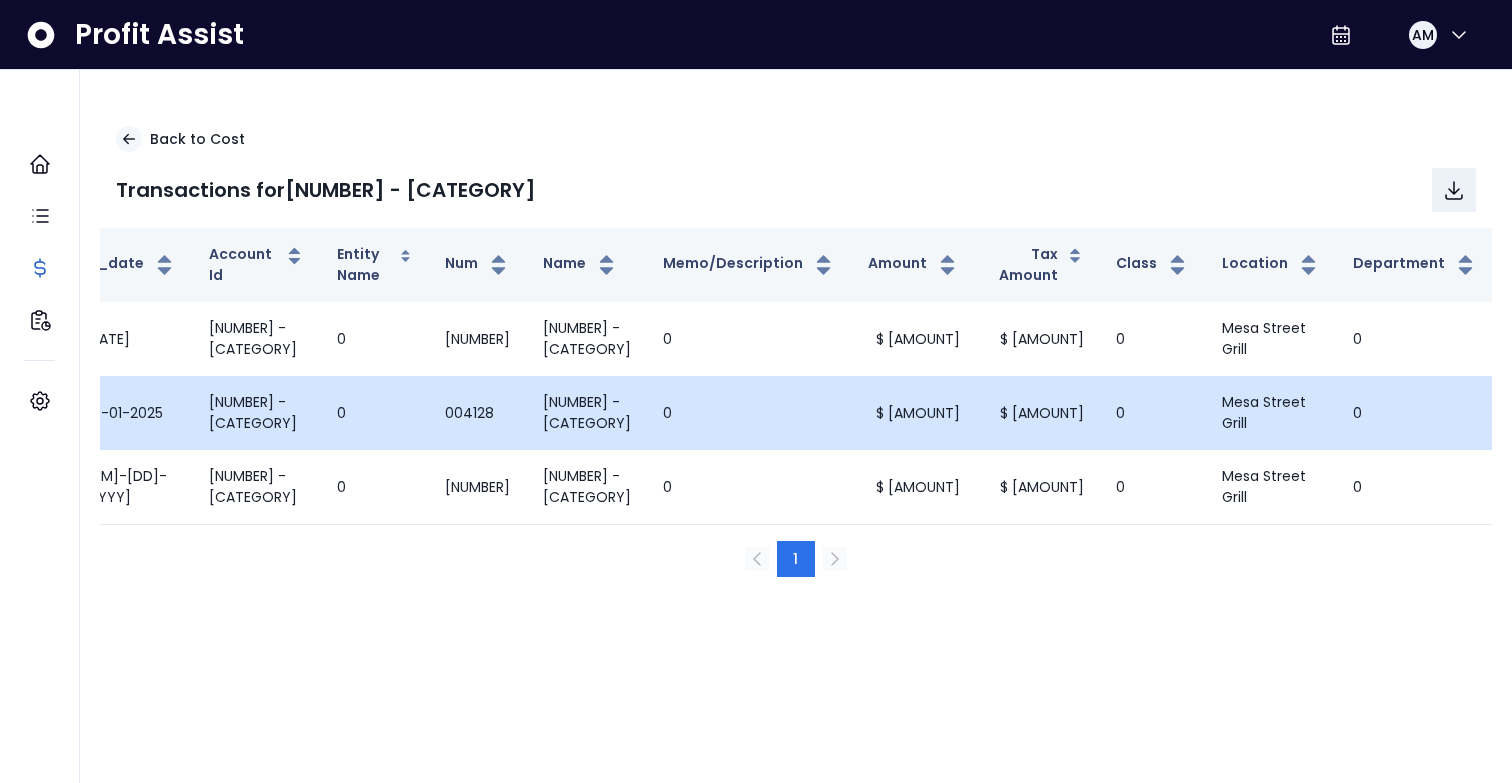 scroll, scrollTop: 0, scrollLeft: 0, axis: both 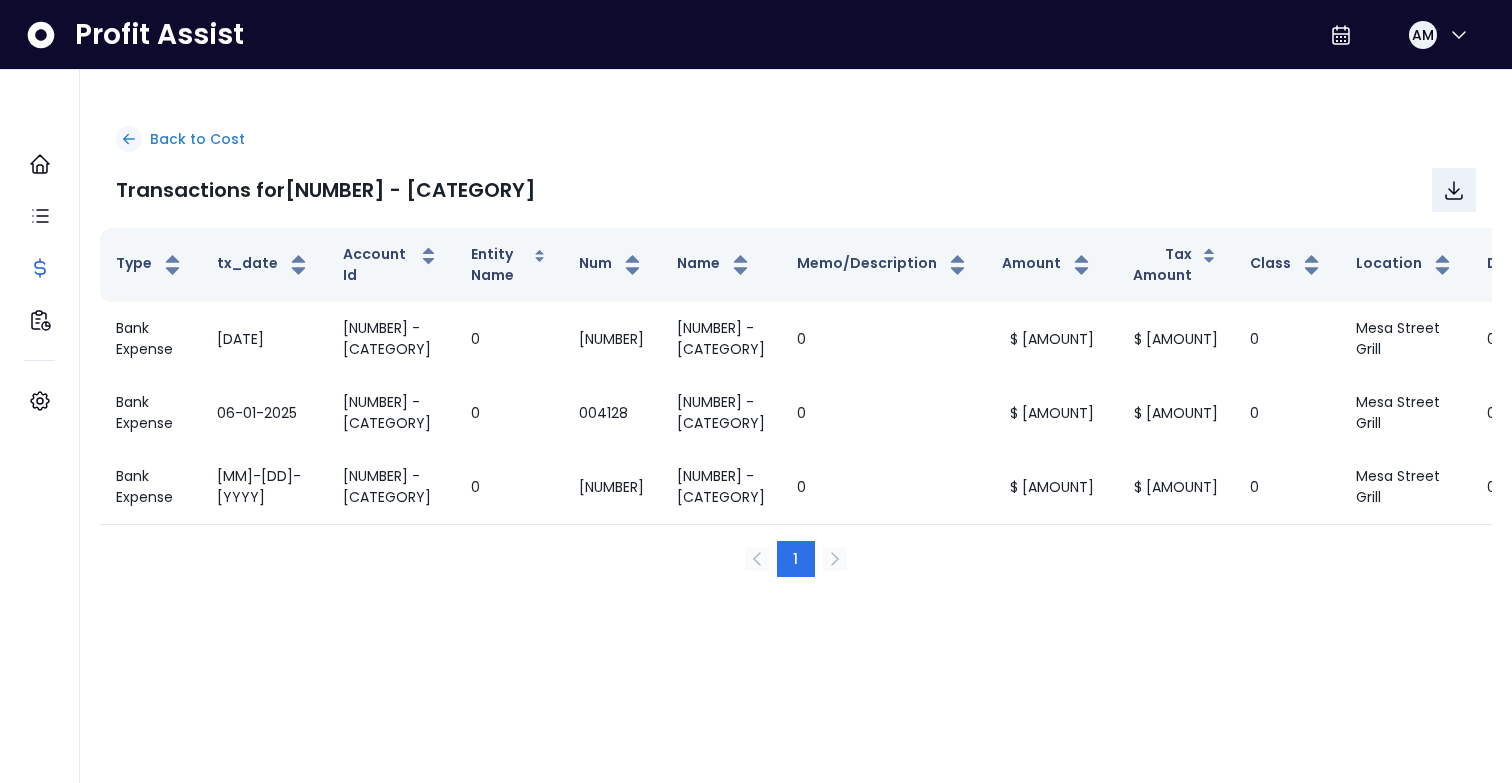 click on "Back to Cost" at bounding box center [197, 139] 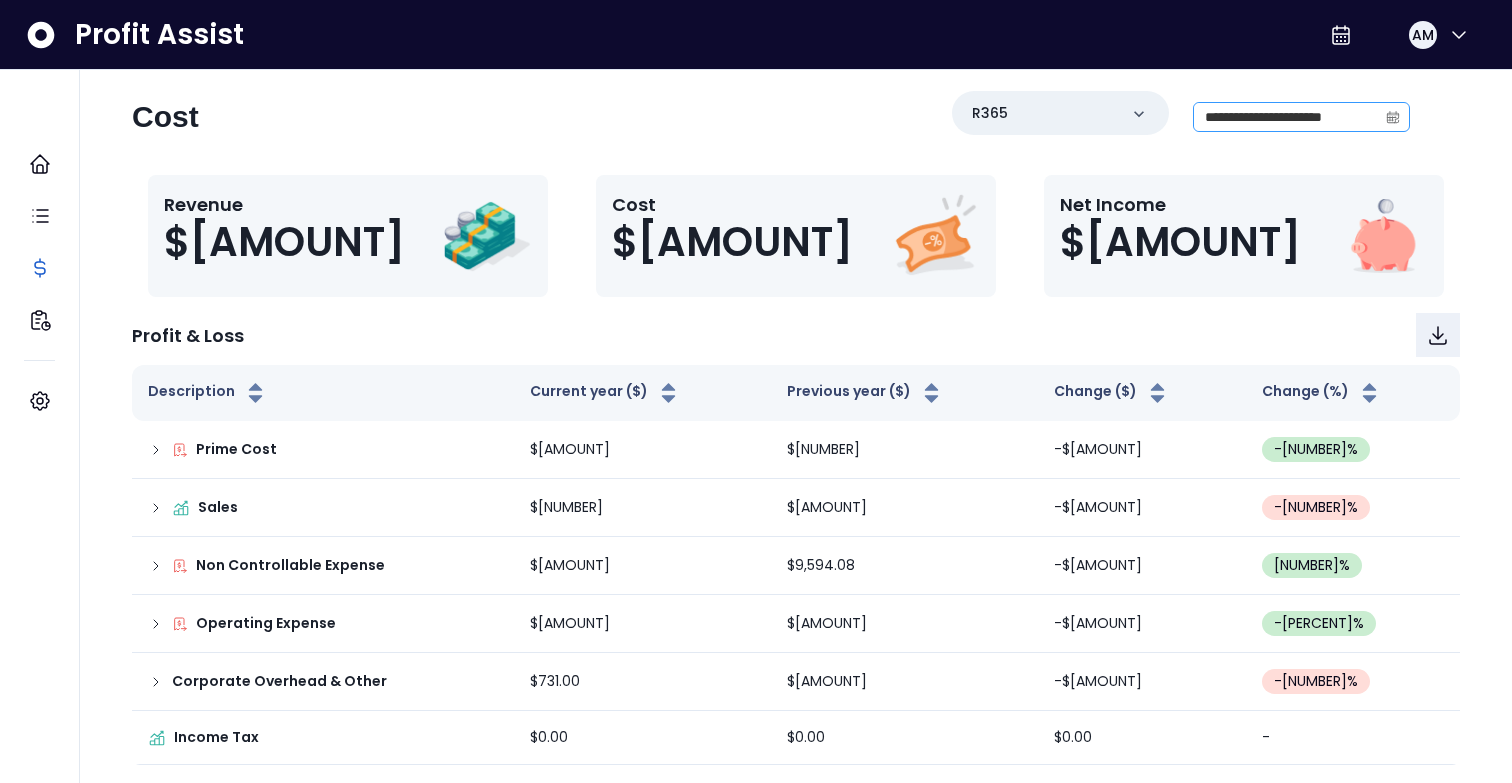 click 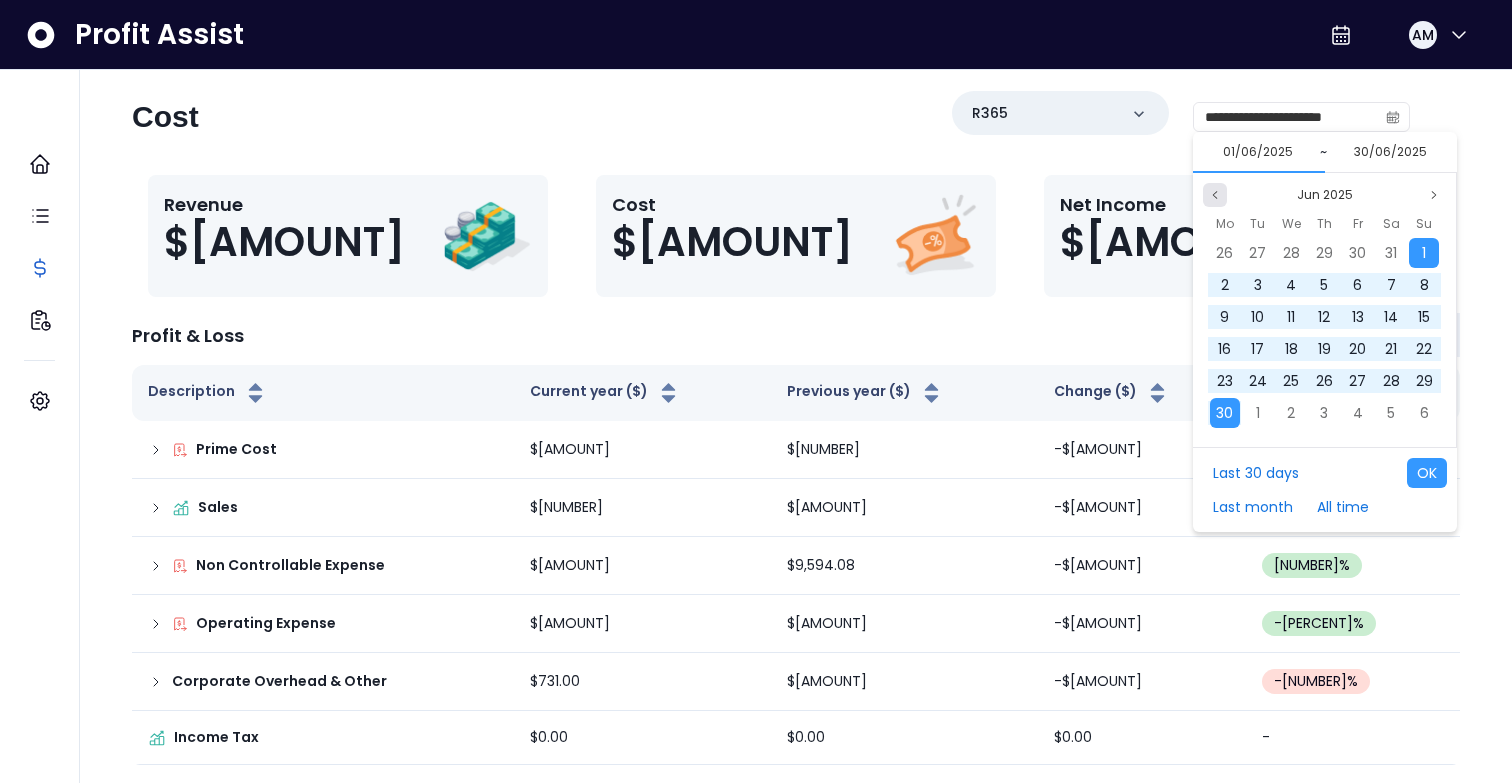 click at bounding box center [1215, 195] 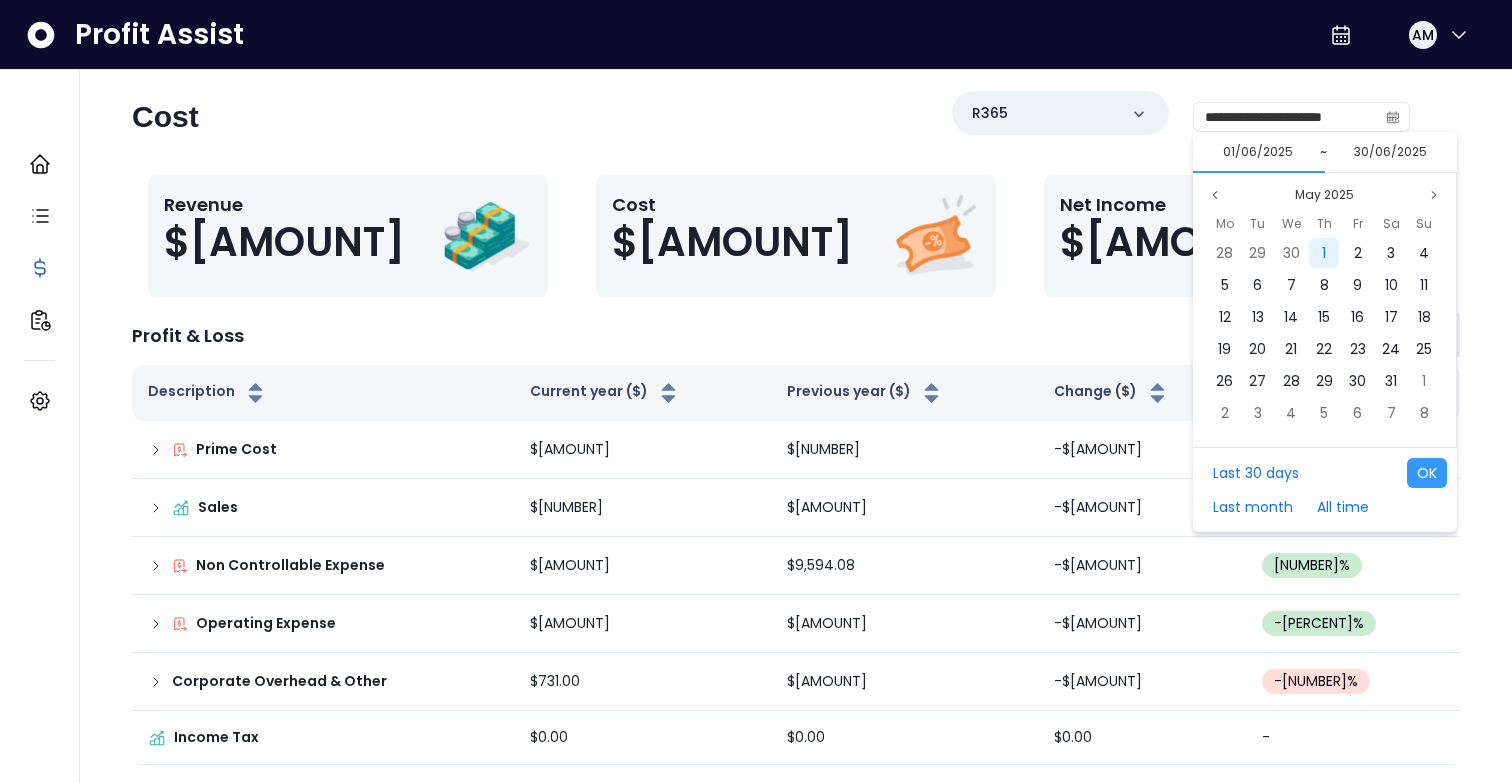 click on "1" at bounding box center [1324, 253] 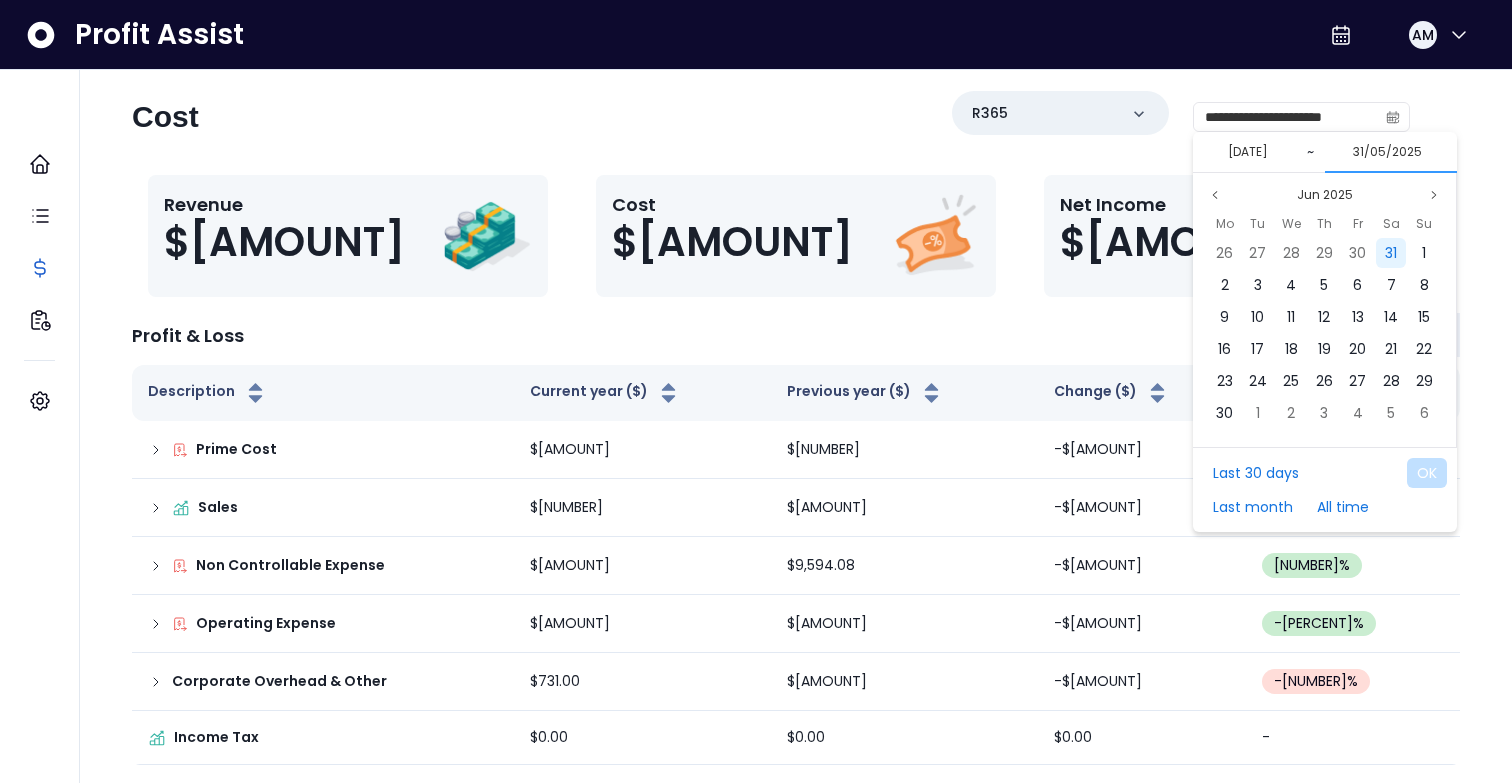 click on "31" at bounding box center (1391, 253) 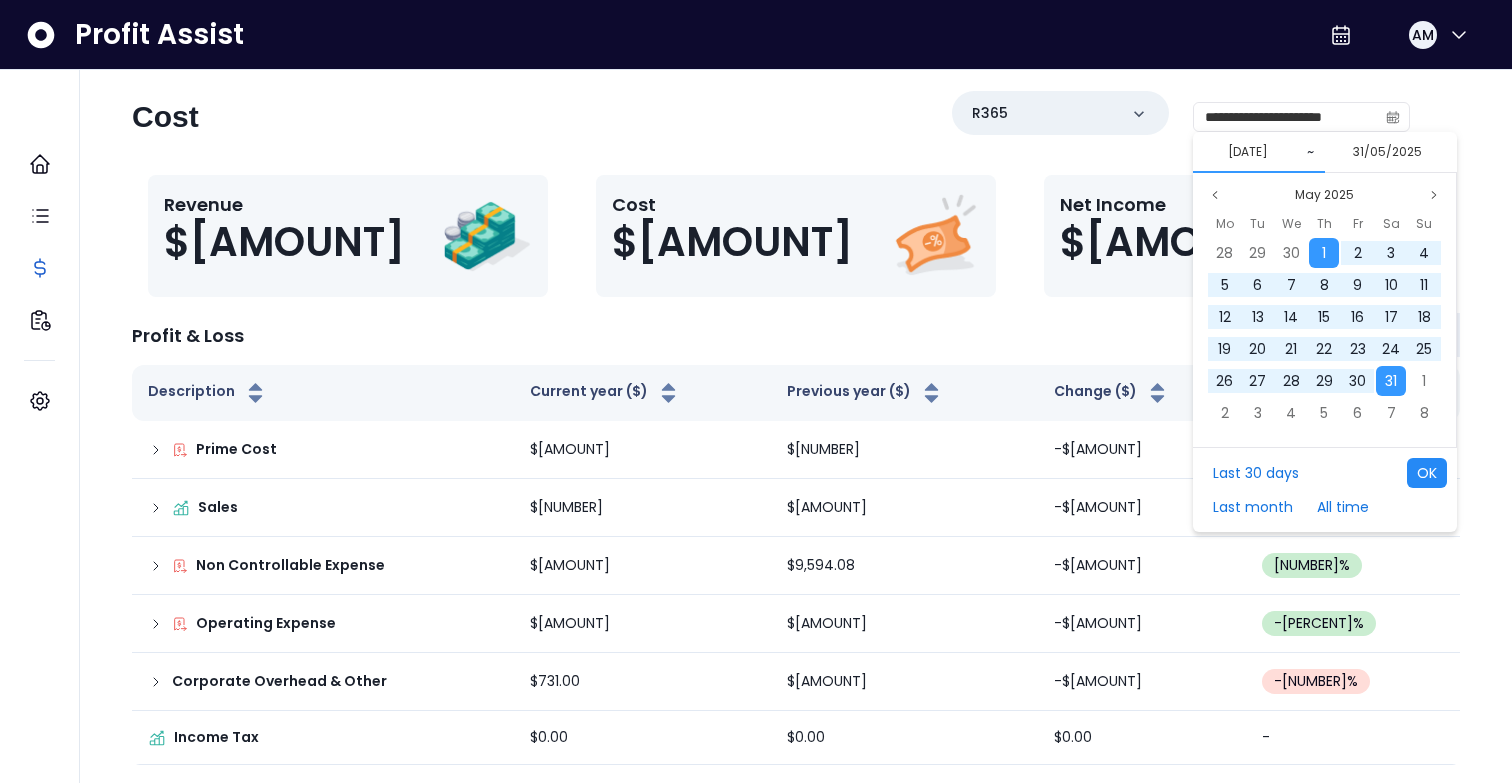 click on "OK" at bounding box center [1427, 473] 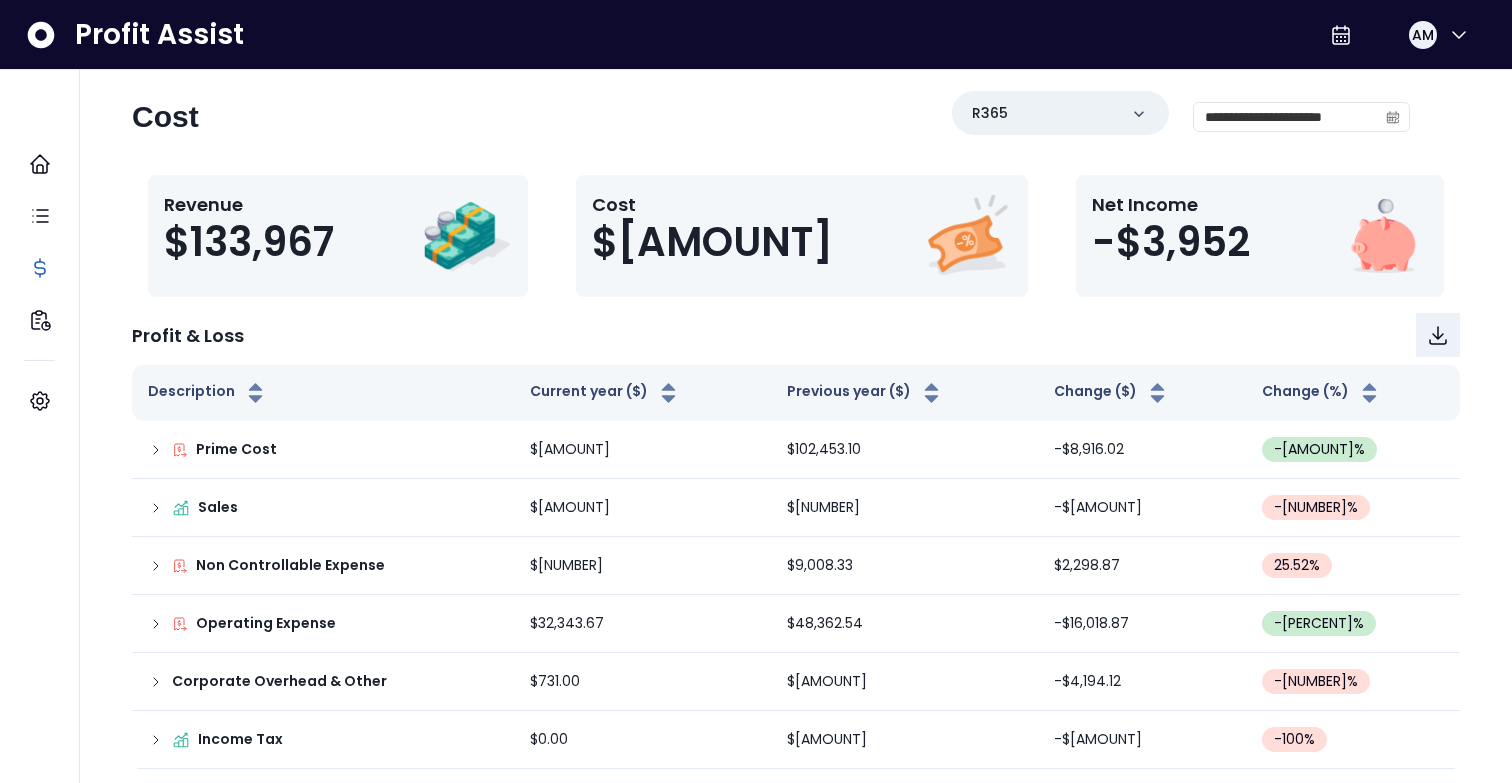 scroll, scrollTop: 25, scrollLeft: 0, axis: vertical 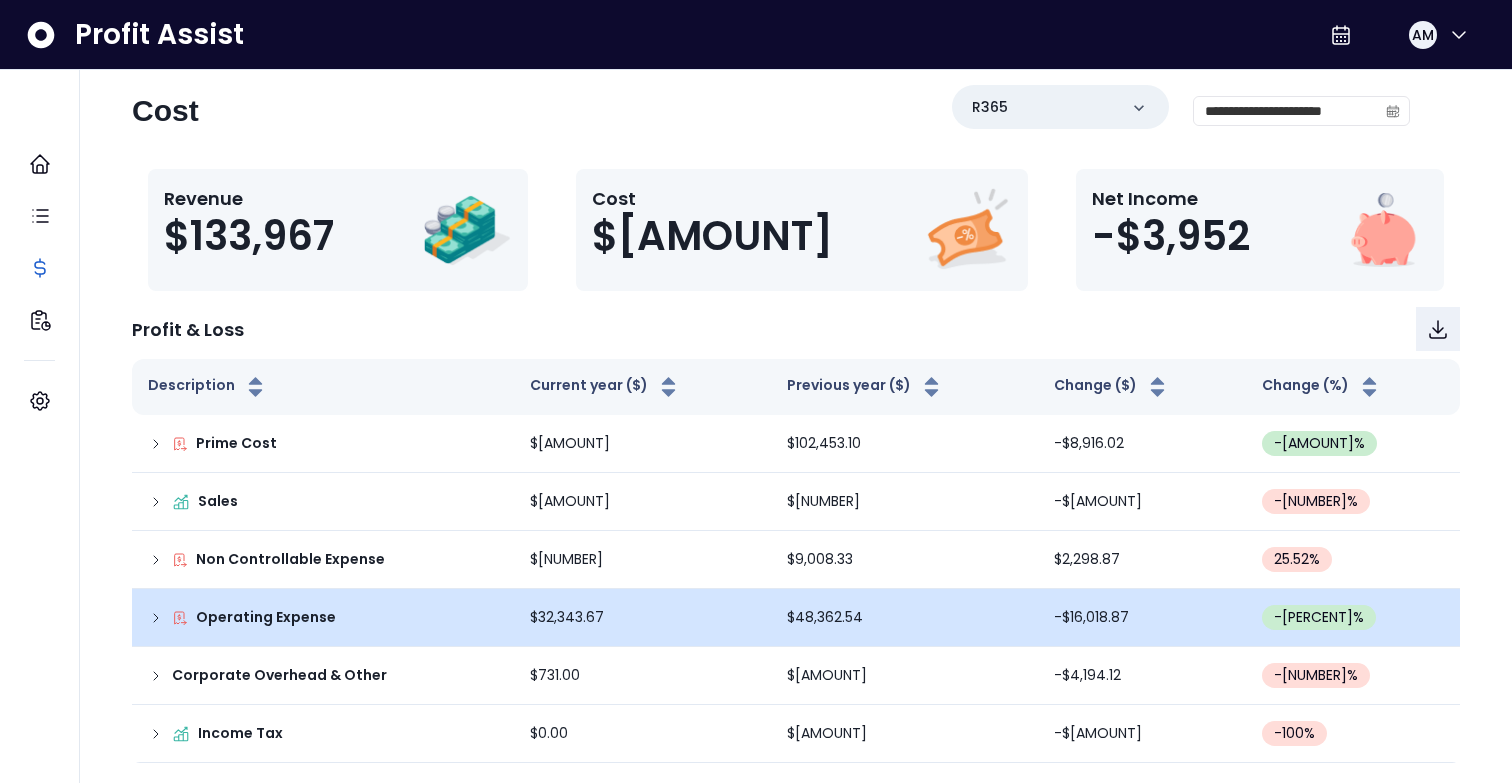 click on "Operating Expense" at bounding box center [323, 617] 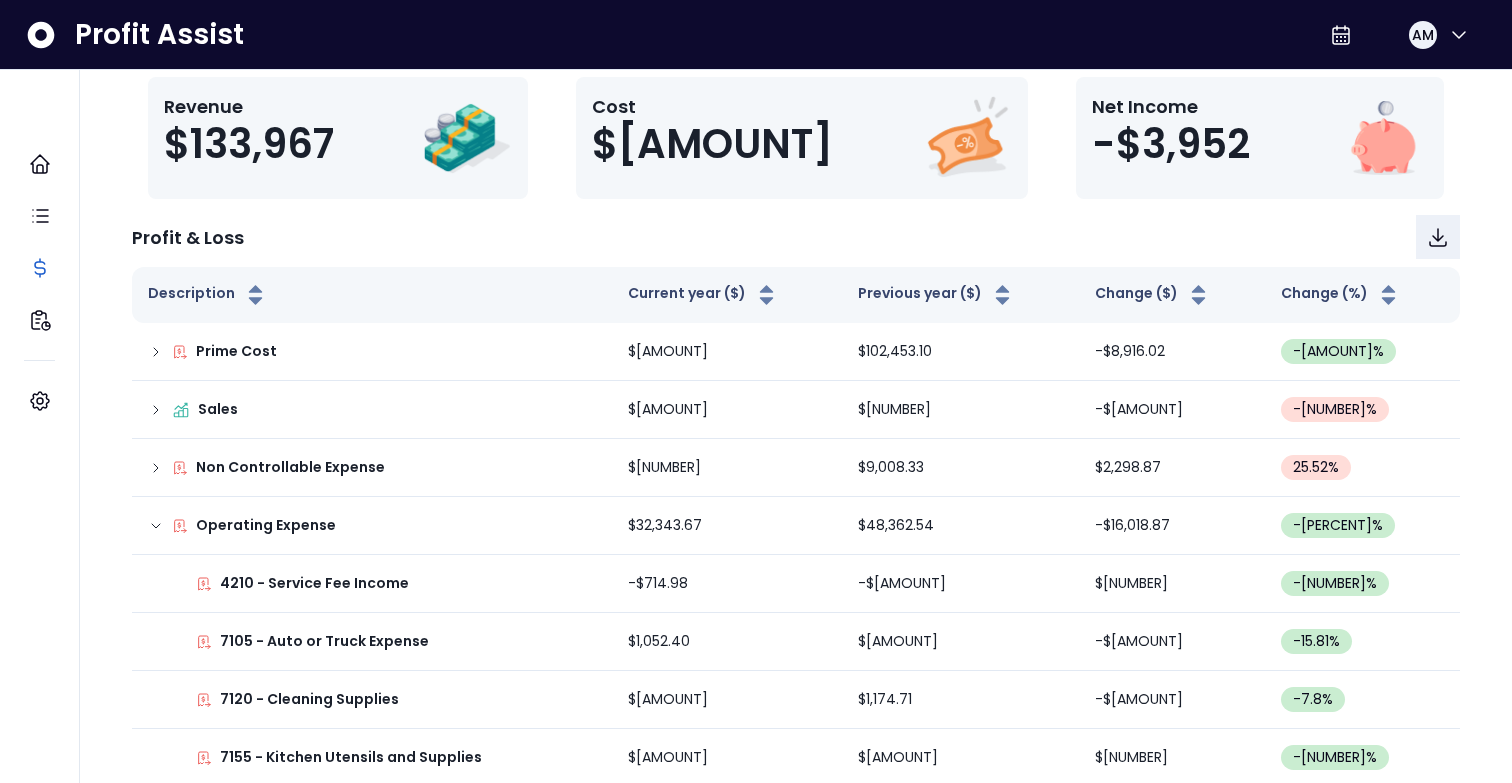 scroll, scrollTop: 0, scrollLeft: 0, axis: both 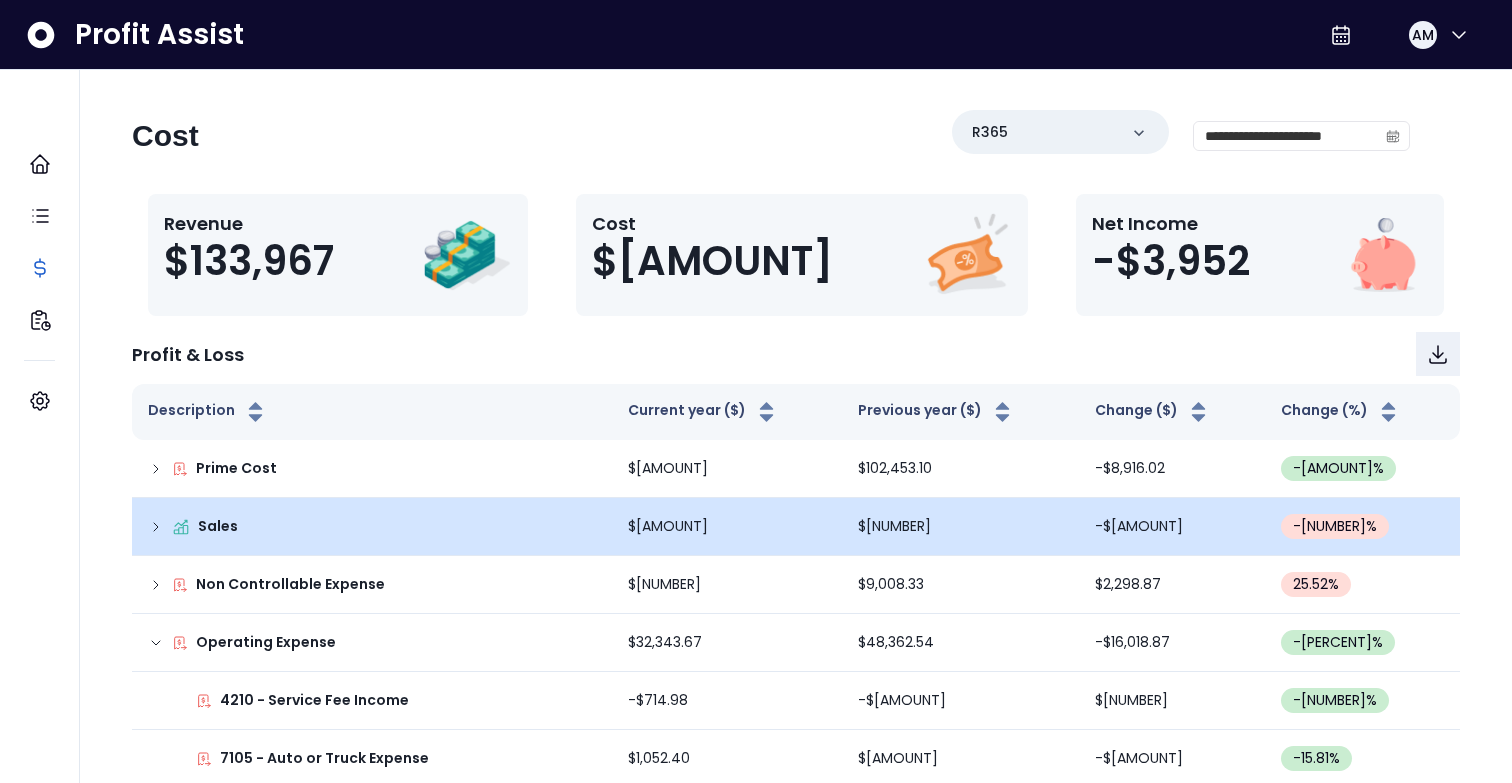 click on "Sales" at bounding box center (372, 527) 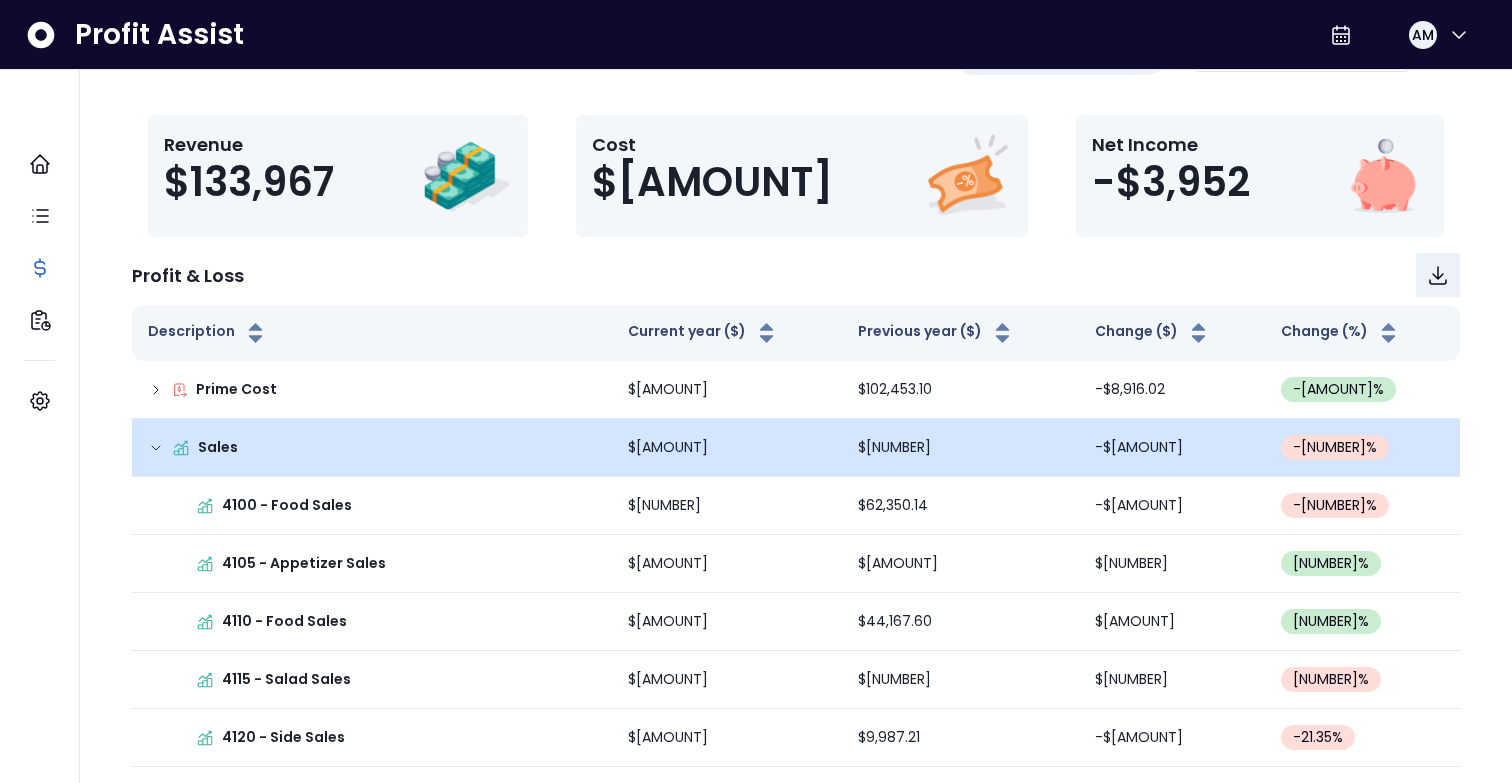 scroll, scrollTop: 0, scrollLeft: 0, axis: both 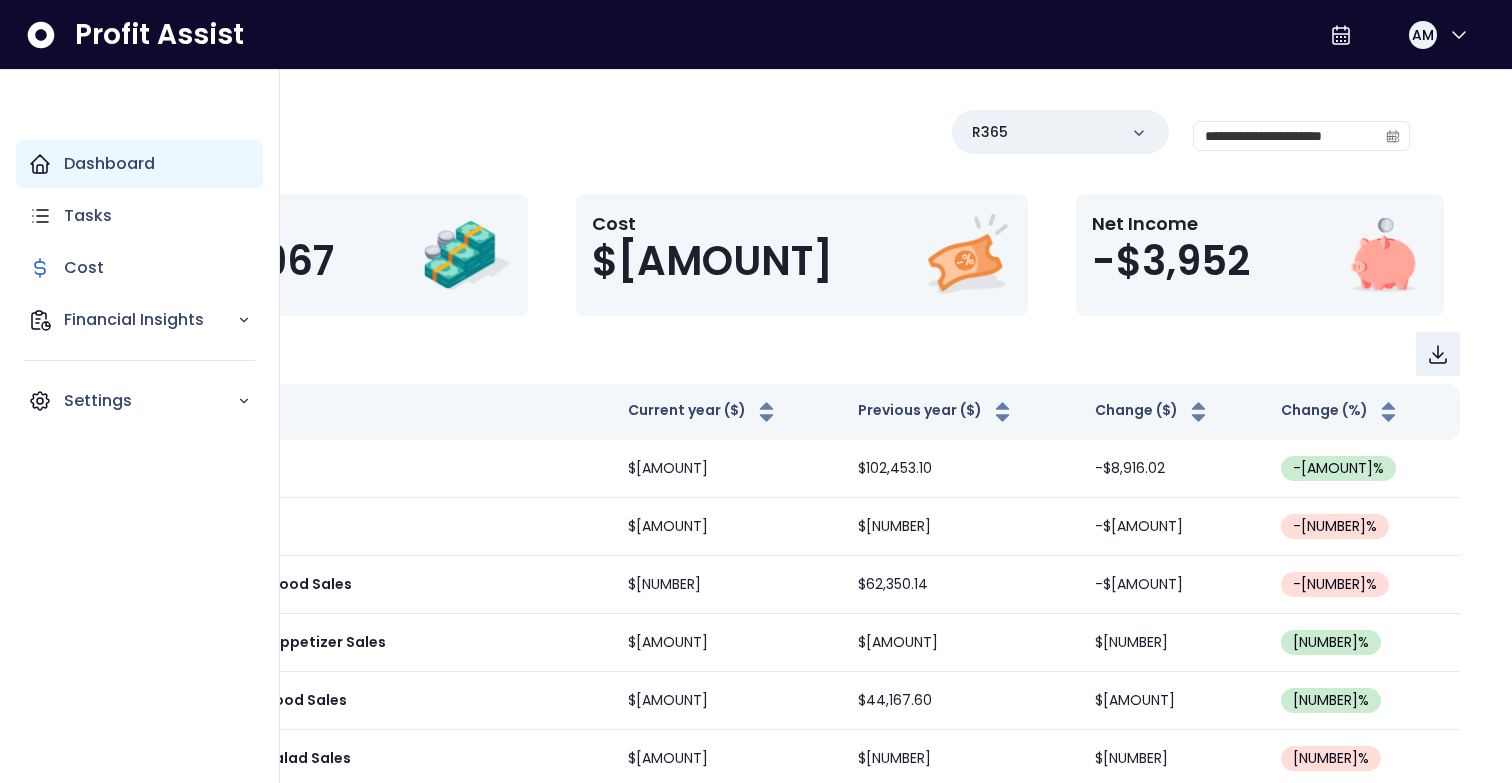 click on "Dashboard" at bounding box center (139, 164) 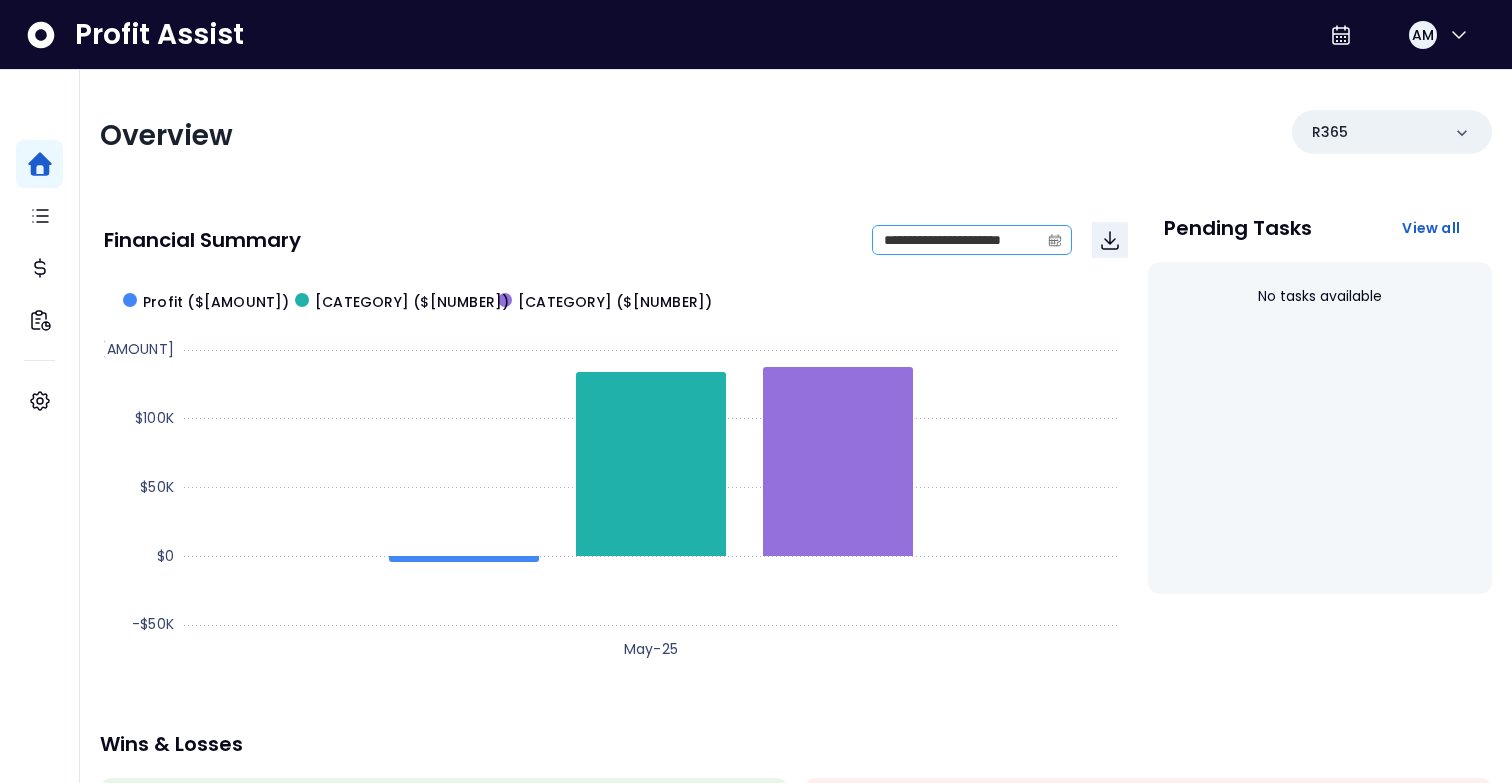 click 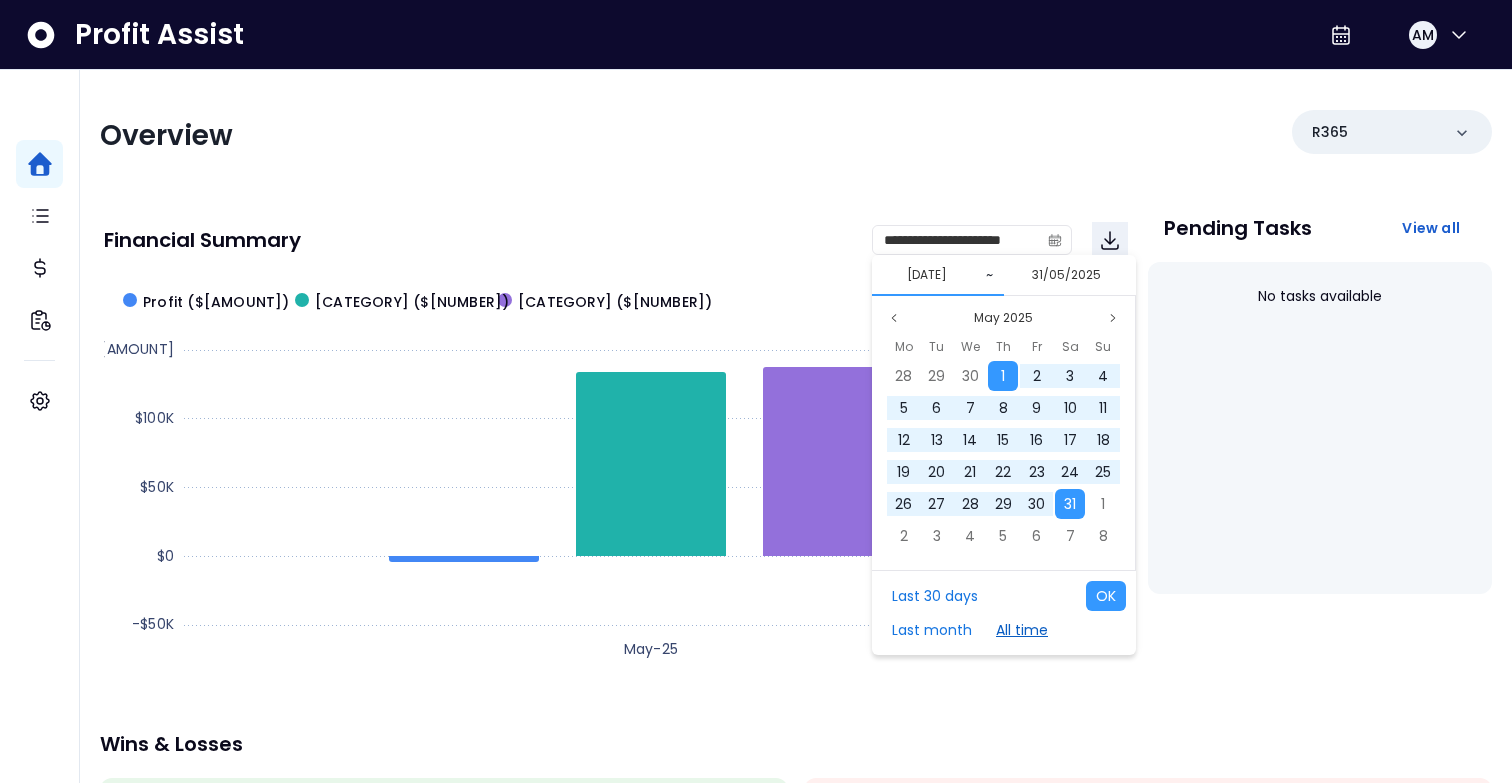 click on "All time" at bounding box center [1022, 630] 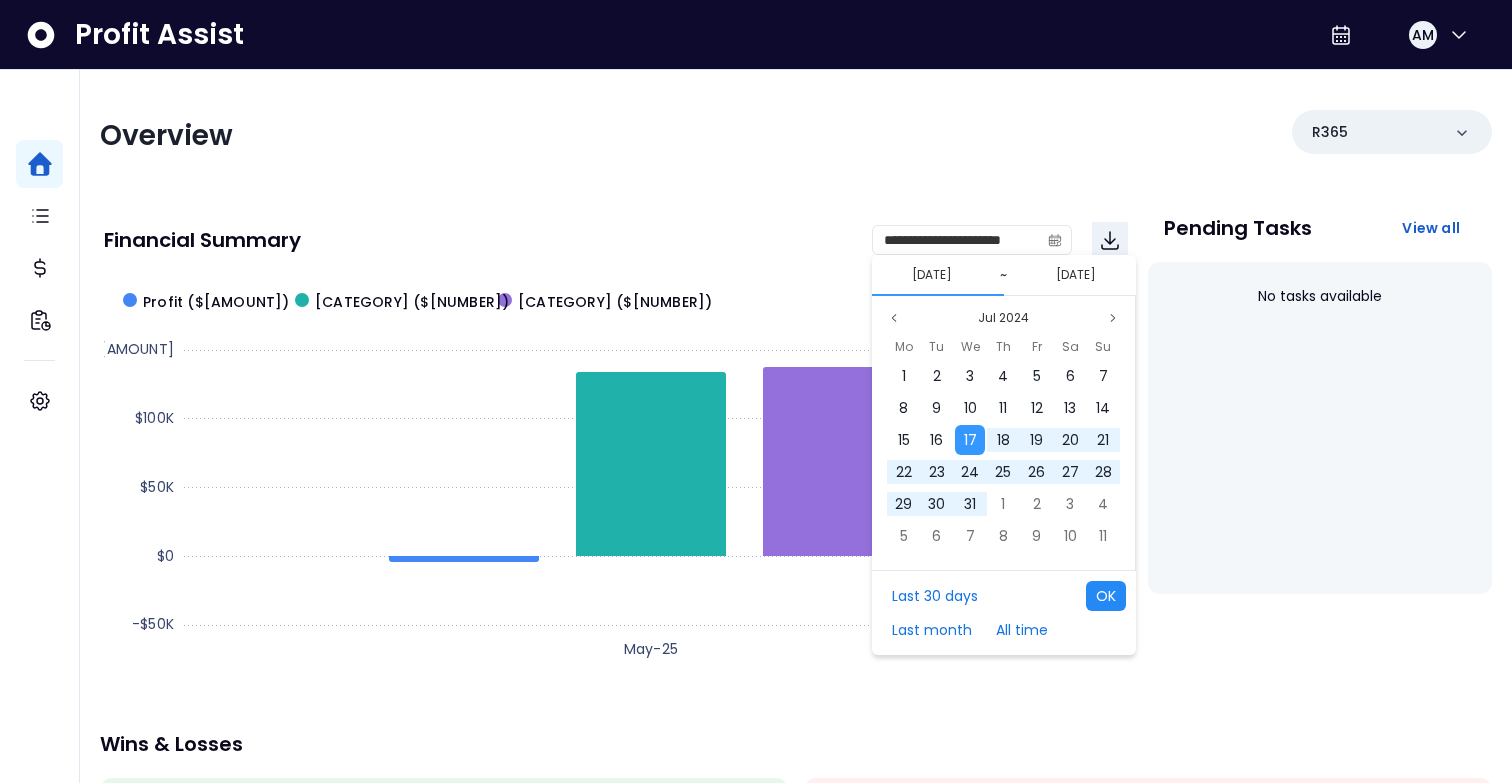 click on "OK" at bounding box center [1106, 596] 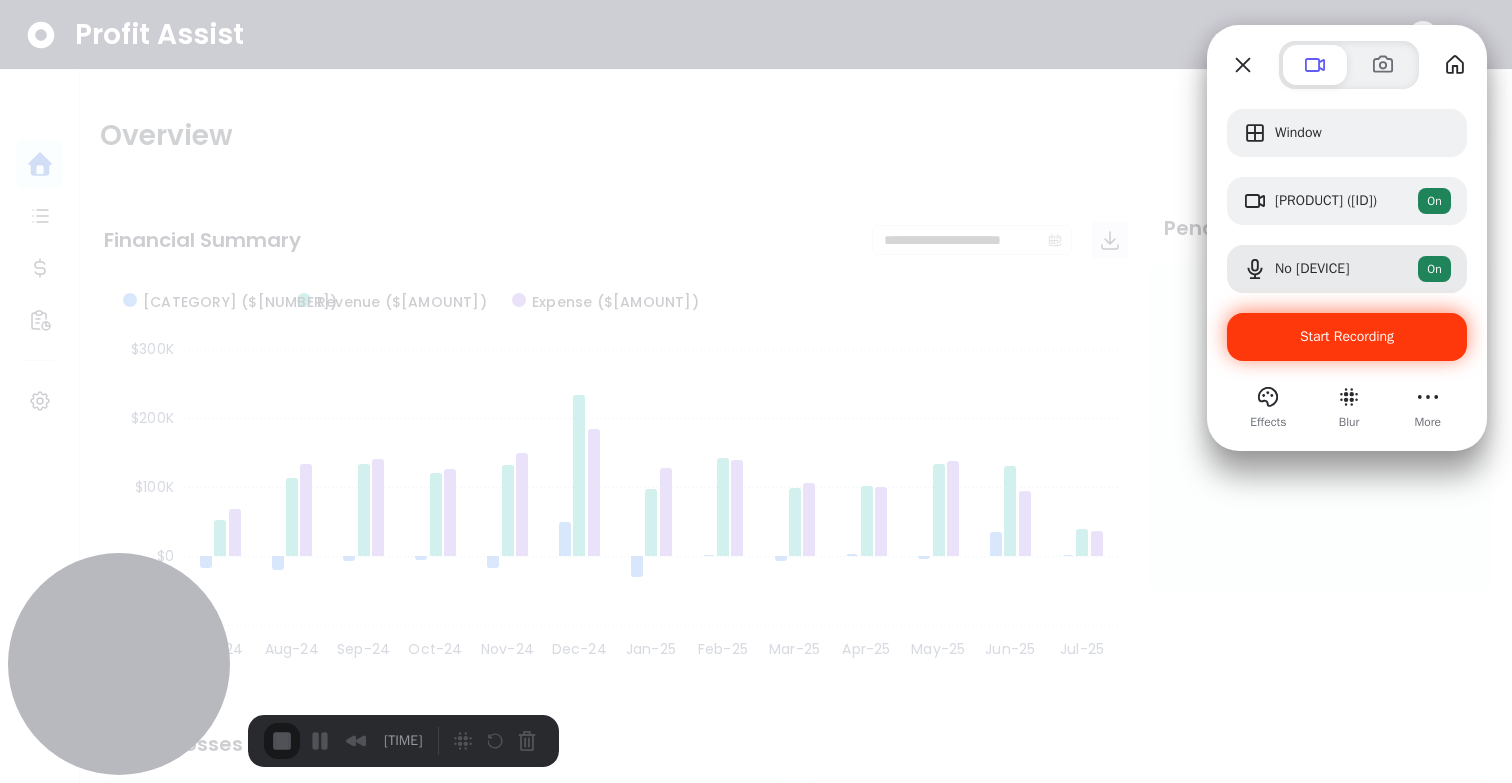 click on "Start Recording" at bounding box center (1347, 336) 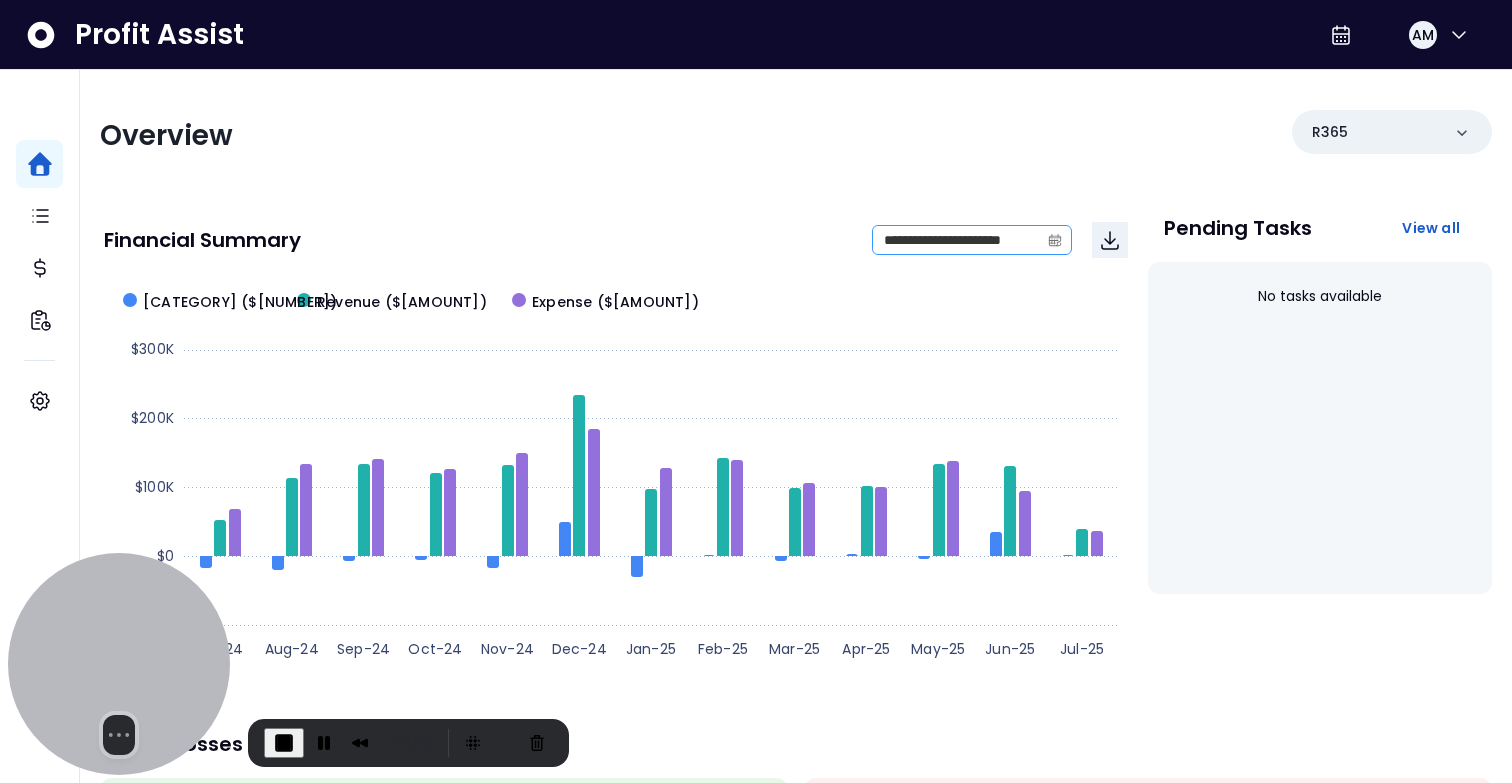 click 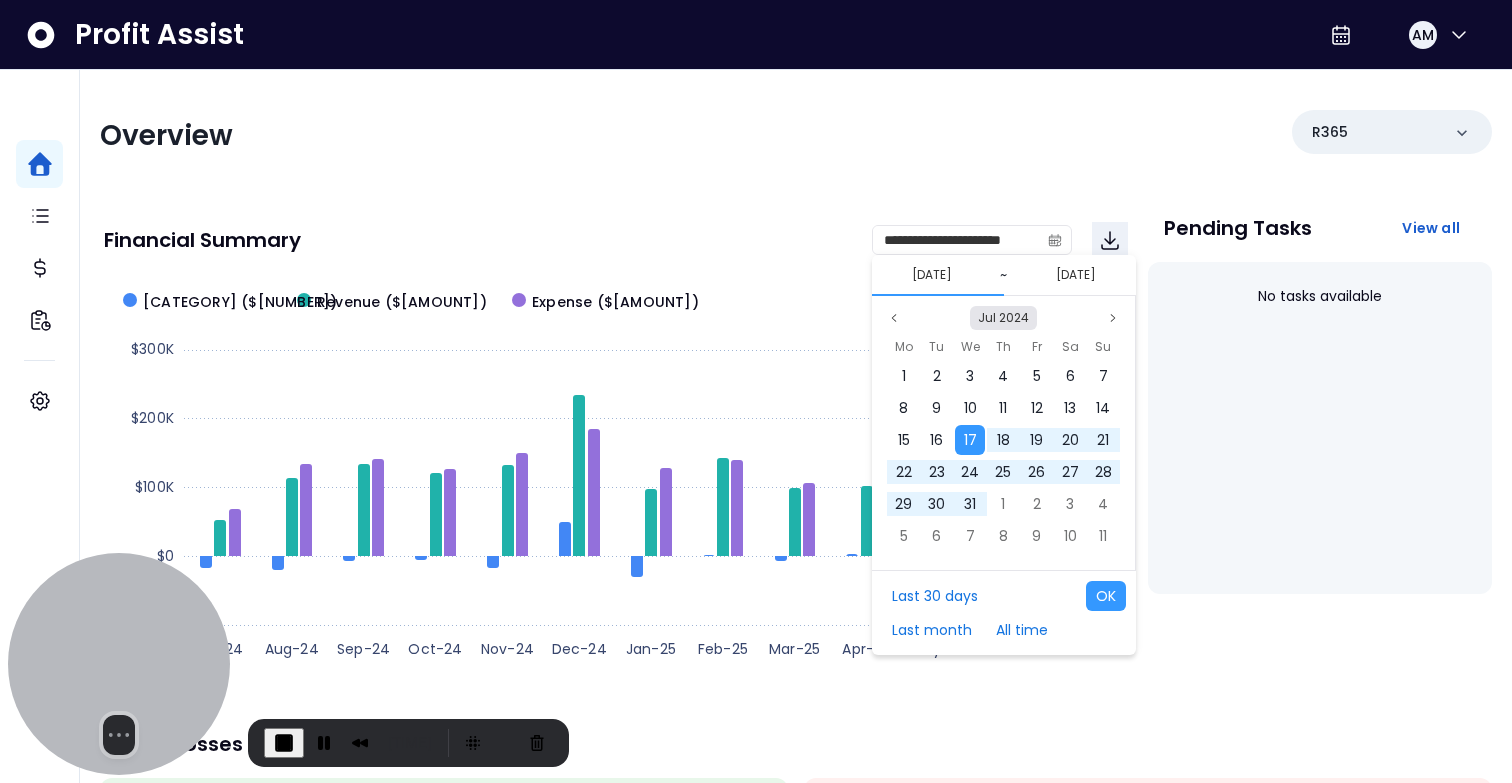 click on "Jul 2024" at bounding box center (1003, 318) 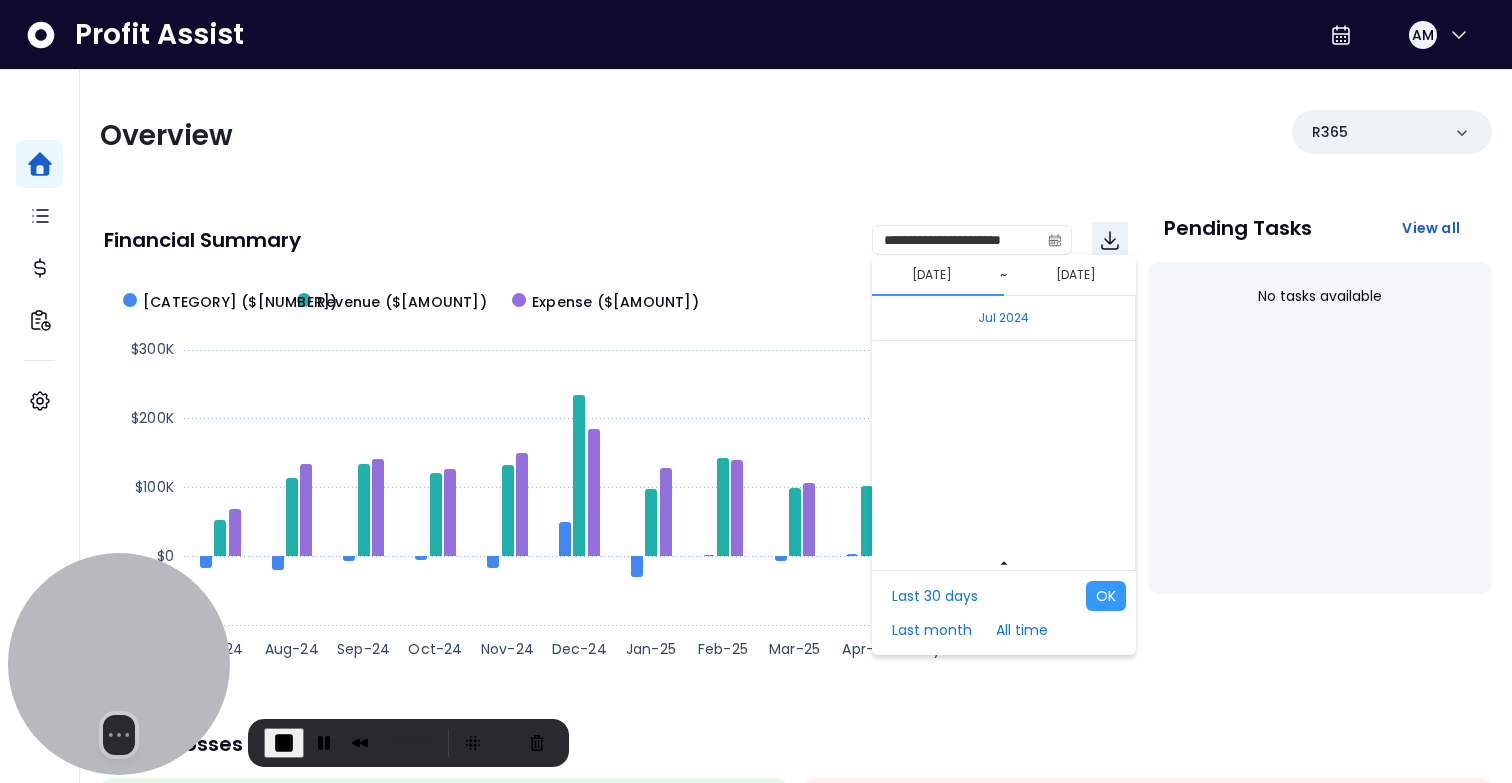 scroll, scrollTop: 13392, scrollLeft: 0, axis: vertical 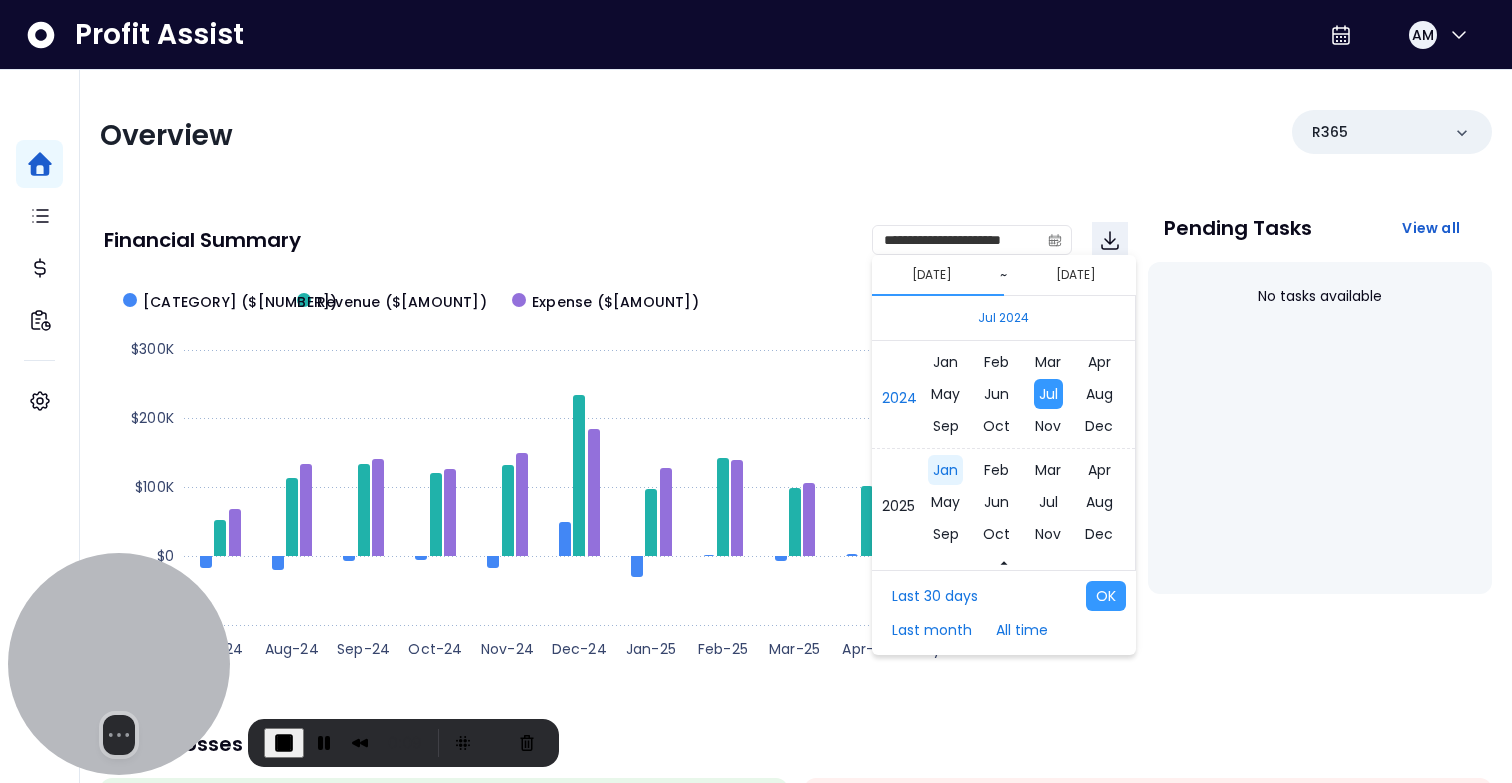 click on "Jan" at bounding box center (945, 470) 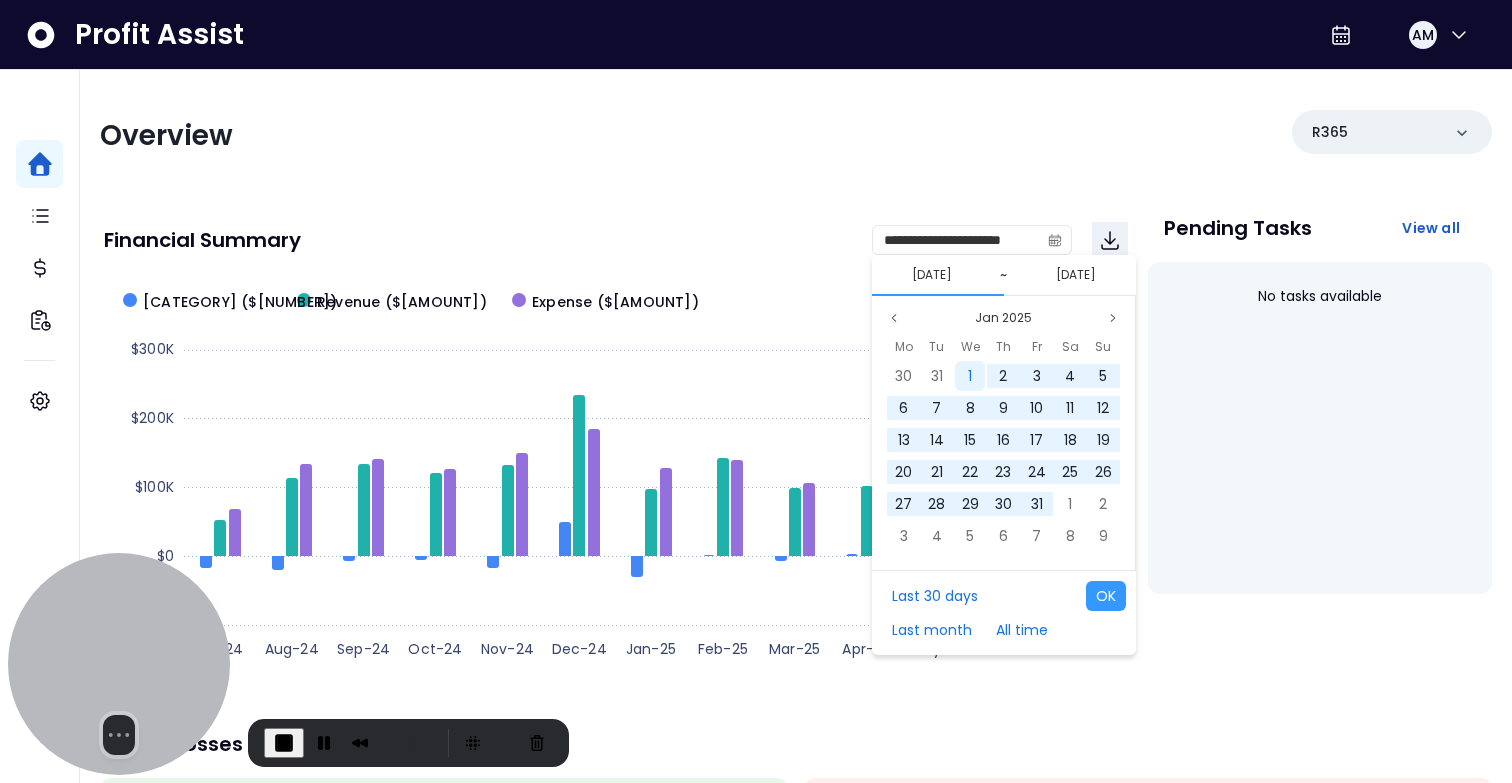 click on "1" at bounding box center [970, 376] 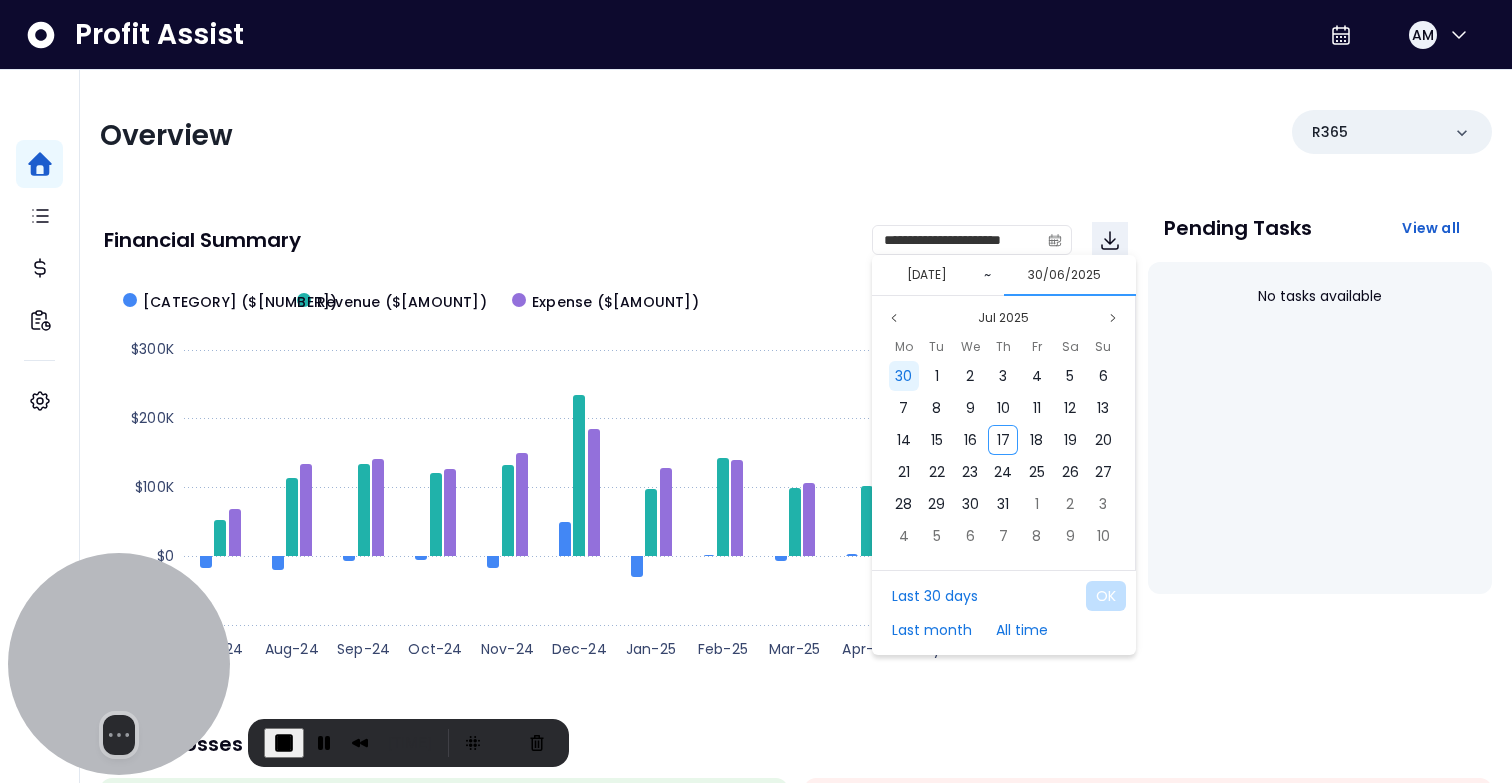 click on "30" at bounding box center (903, 376) 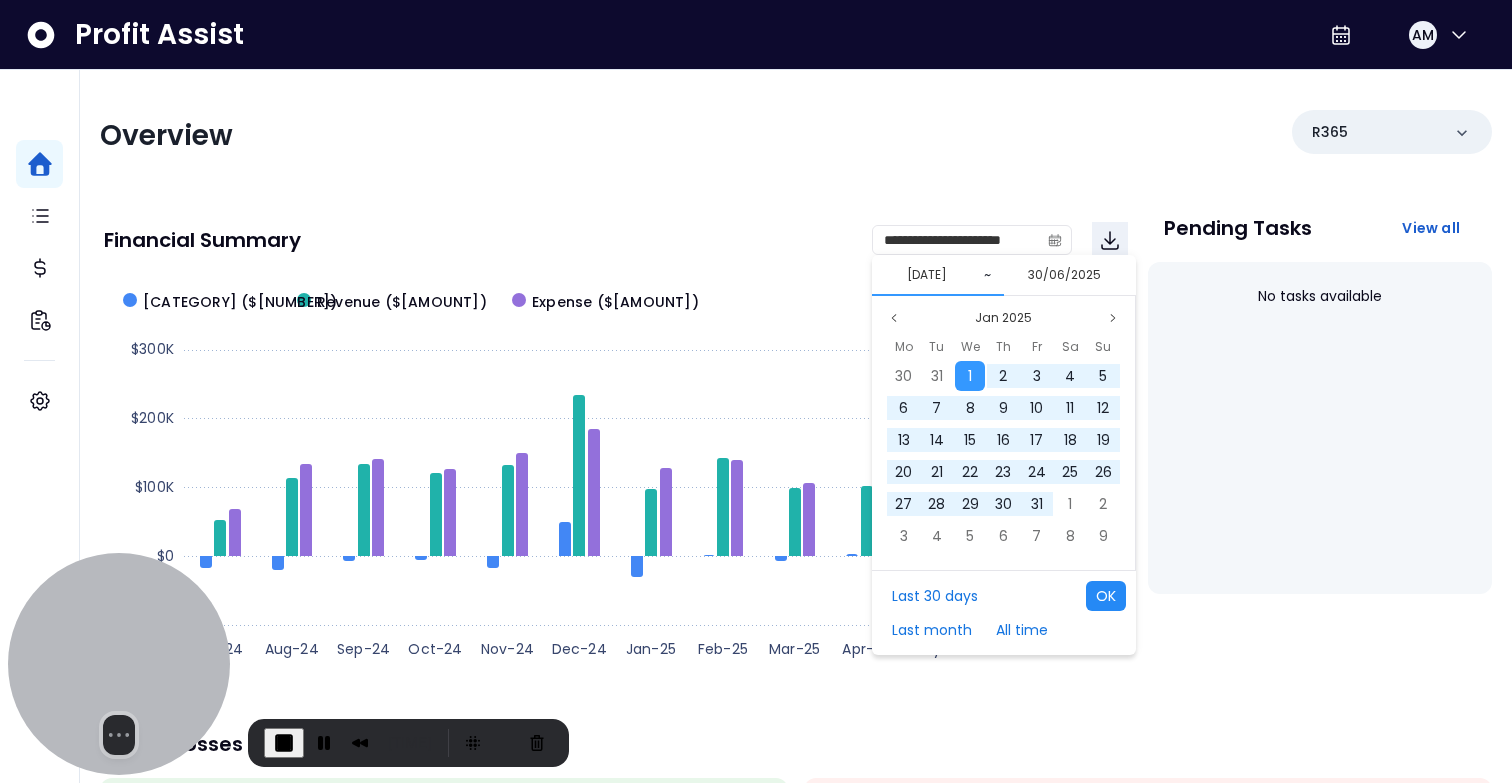 click on "OK" at bounding box center [1106, 596] 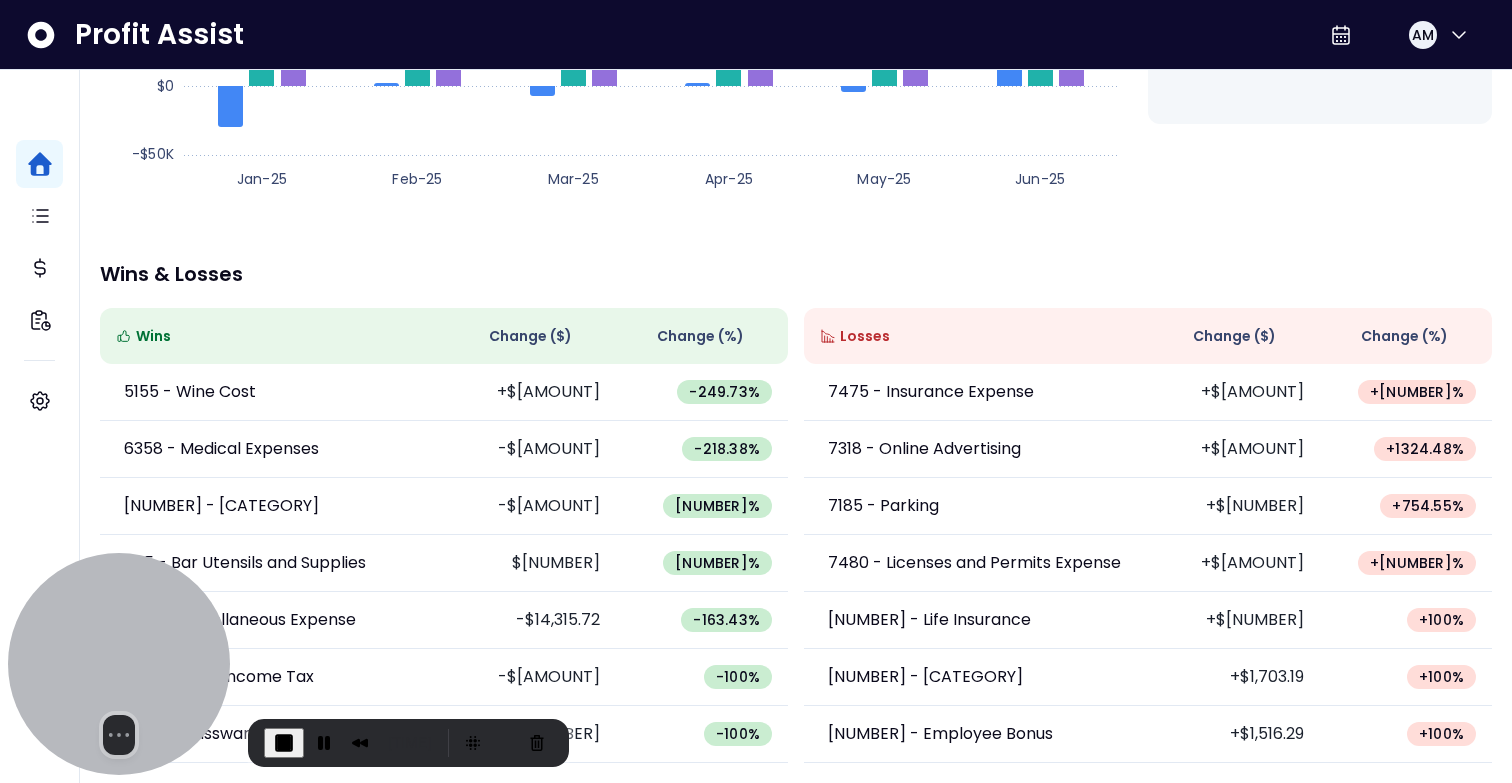 scroll, scrollTop: 471, scrollLeft: 0, axis: vertical 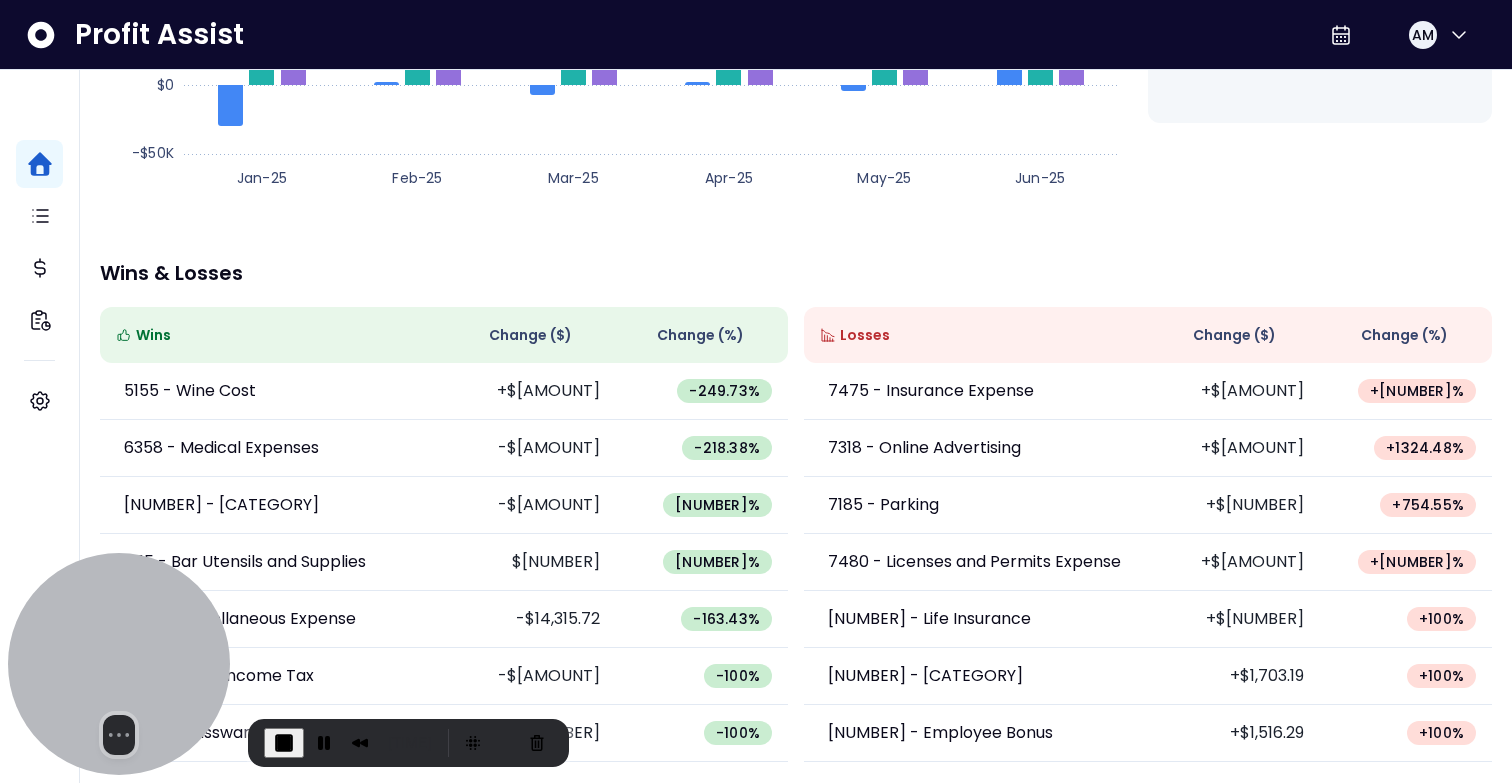 click on "Change ( $ )" at bounding box center (1234, 335) 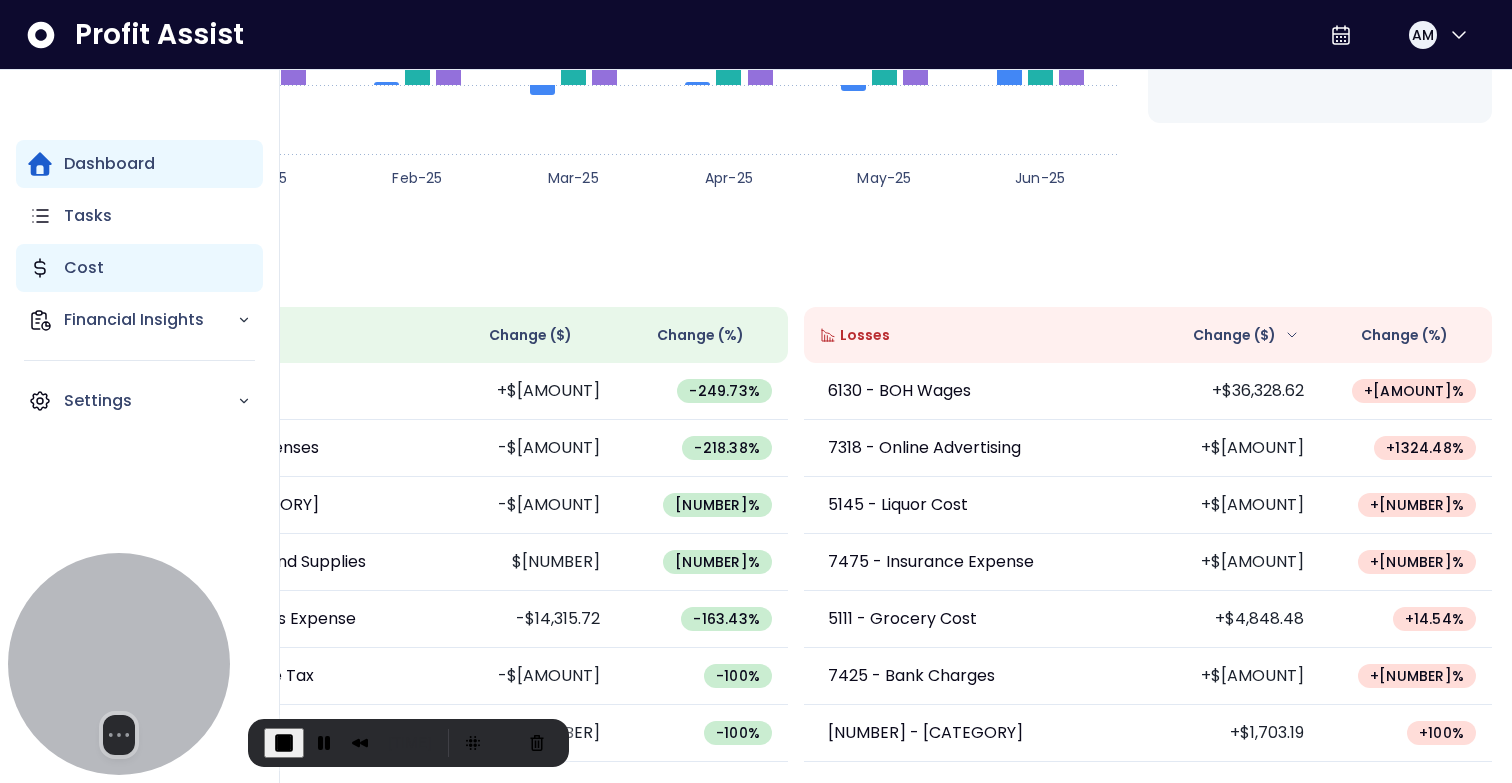 click on "Cost" at bounding box center (139, 268) 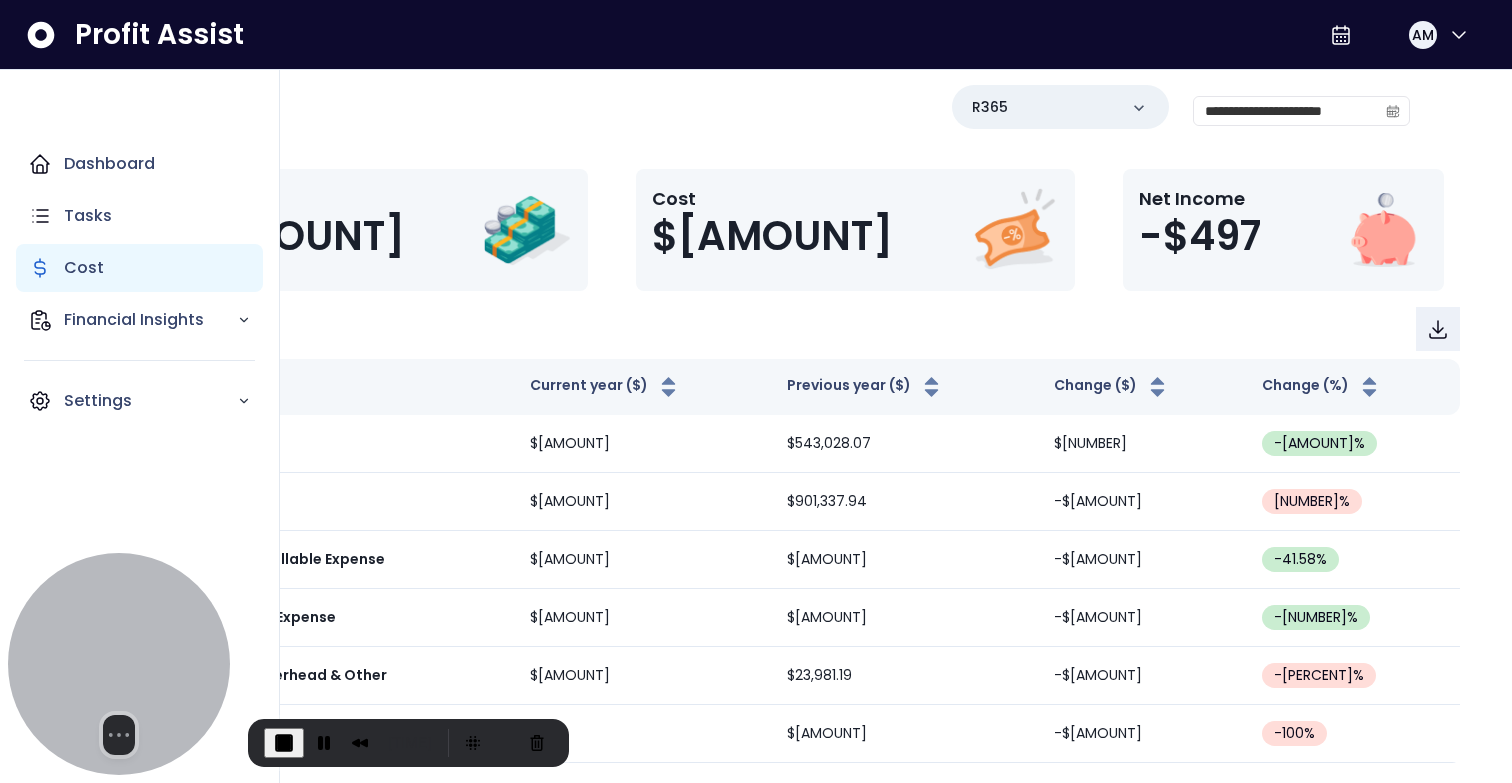 scroll, scrollTop: 25, scrollLeft: 0, axis: vertical 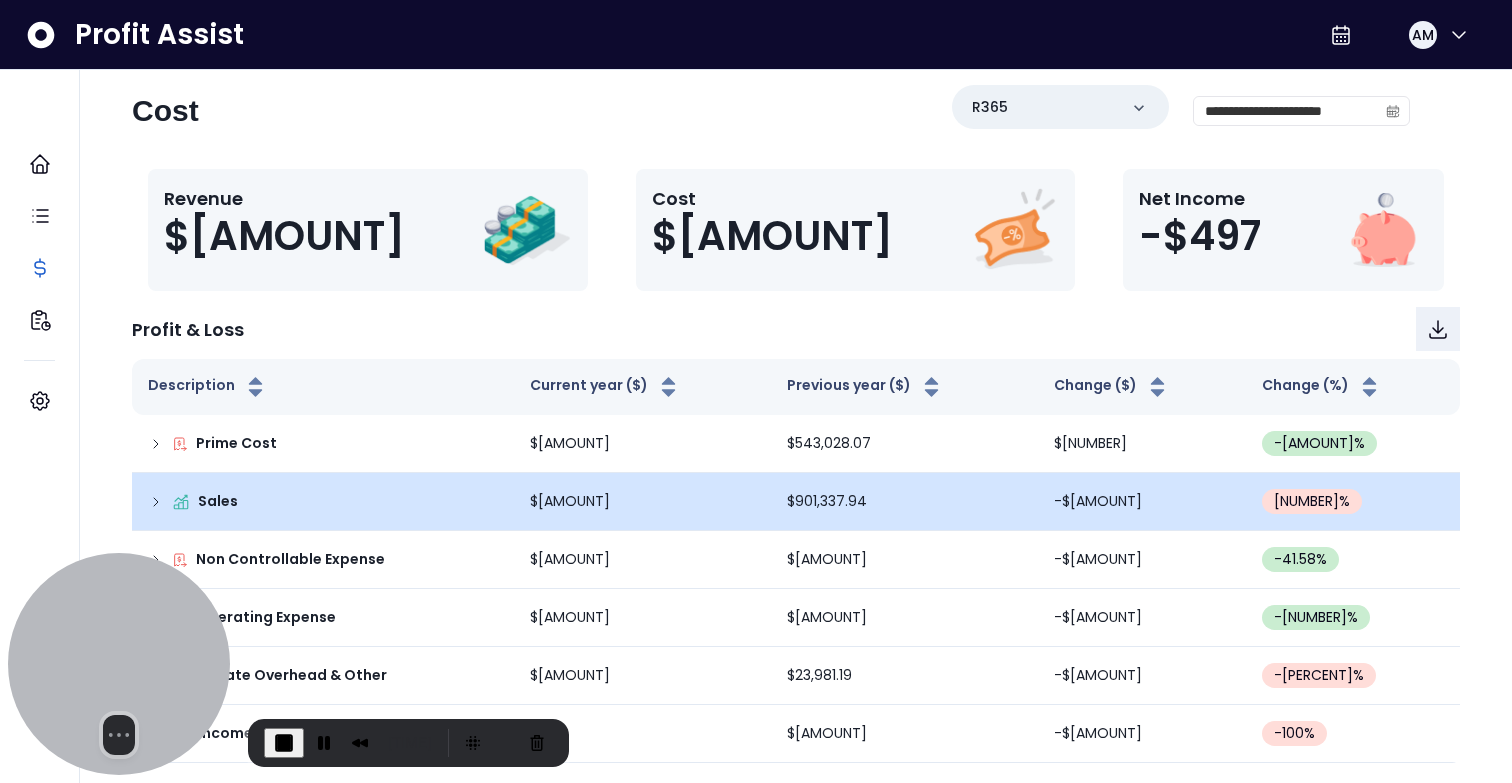 click 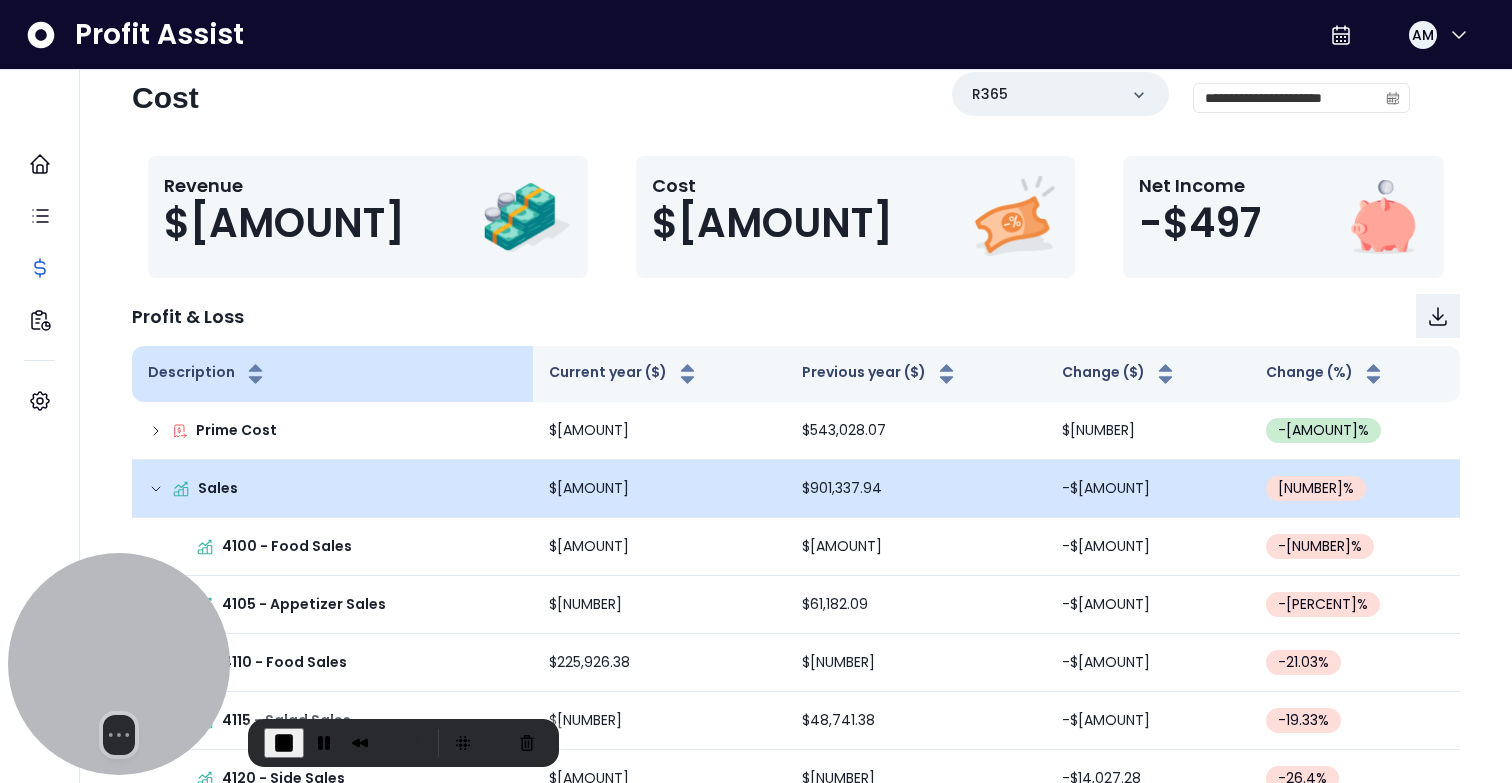 scroll, scrollTop: 0, scrollLeft: 0, axis: both 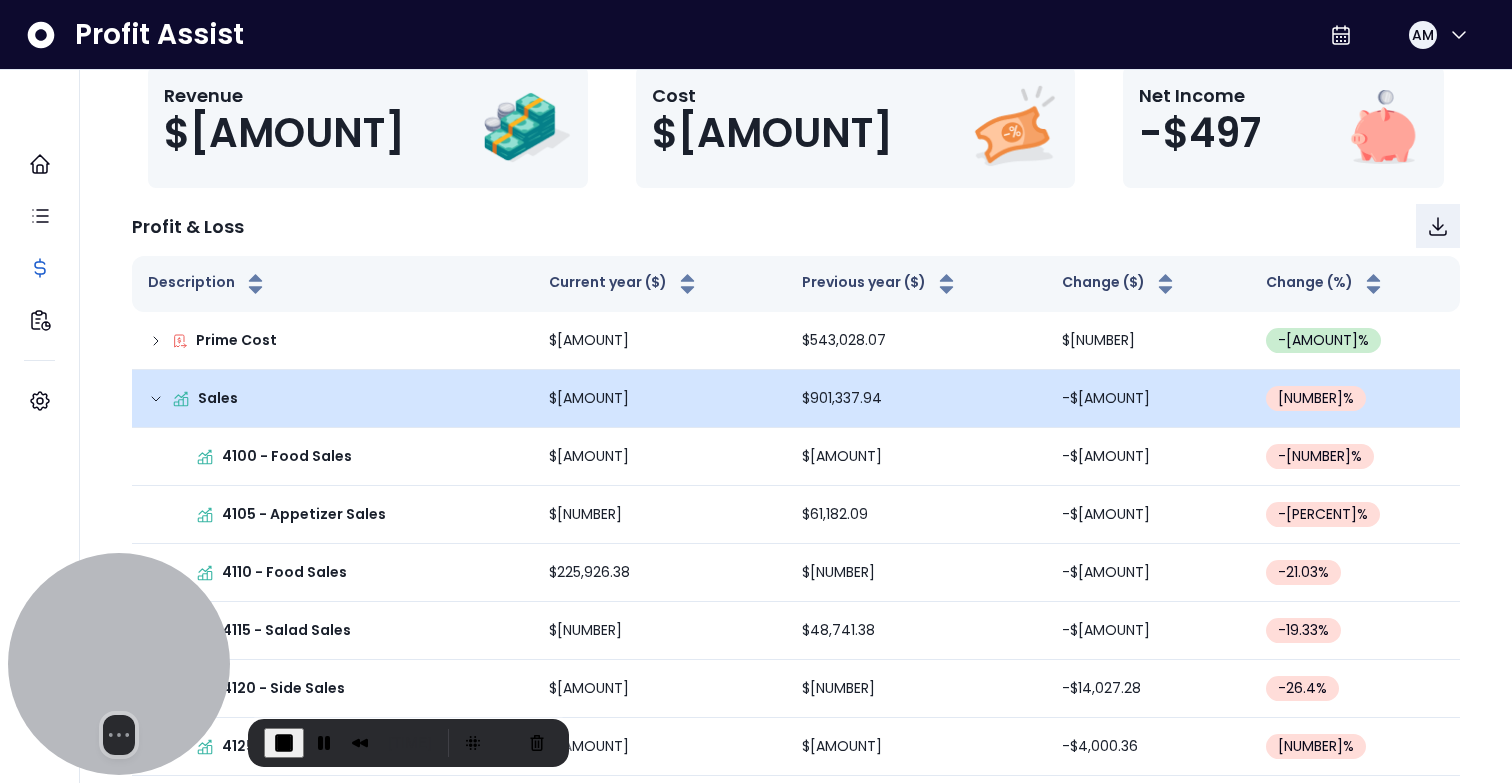 click on "Sales" at bounding box center (332, 398) 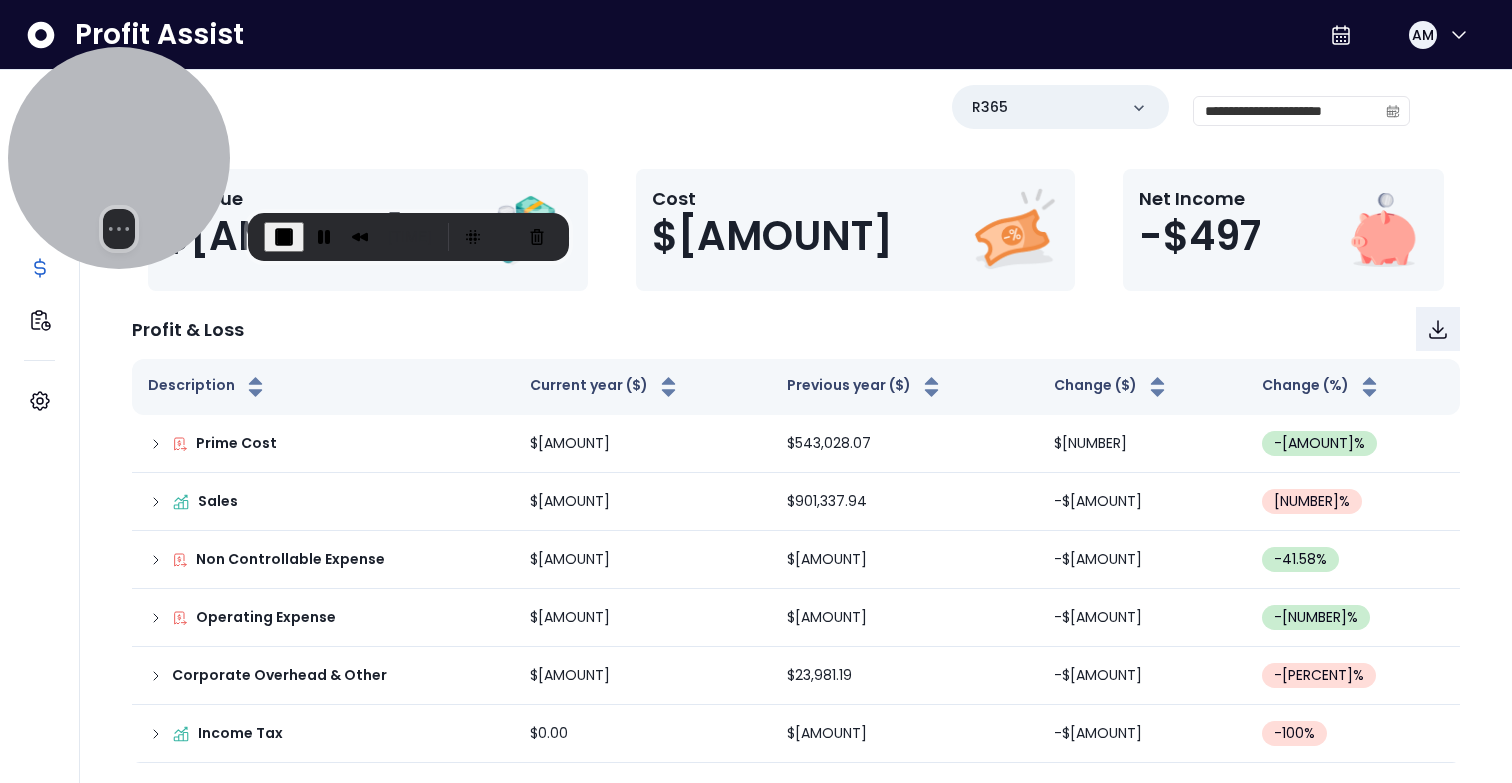 drag, startPoint x: 79, startPoint y: 629, endPoint x: 59, endPoint y: 118, distance: 511.39124 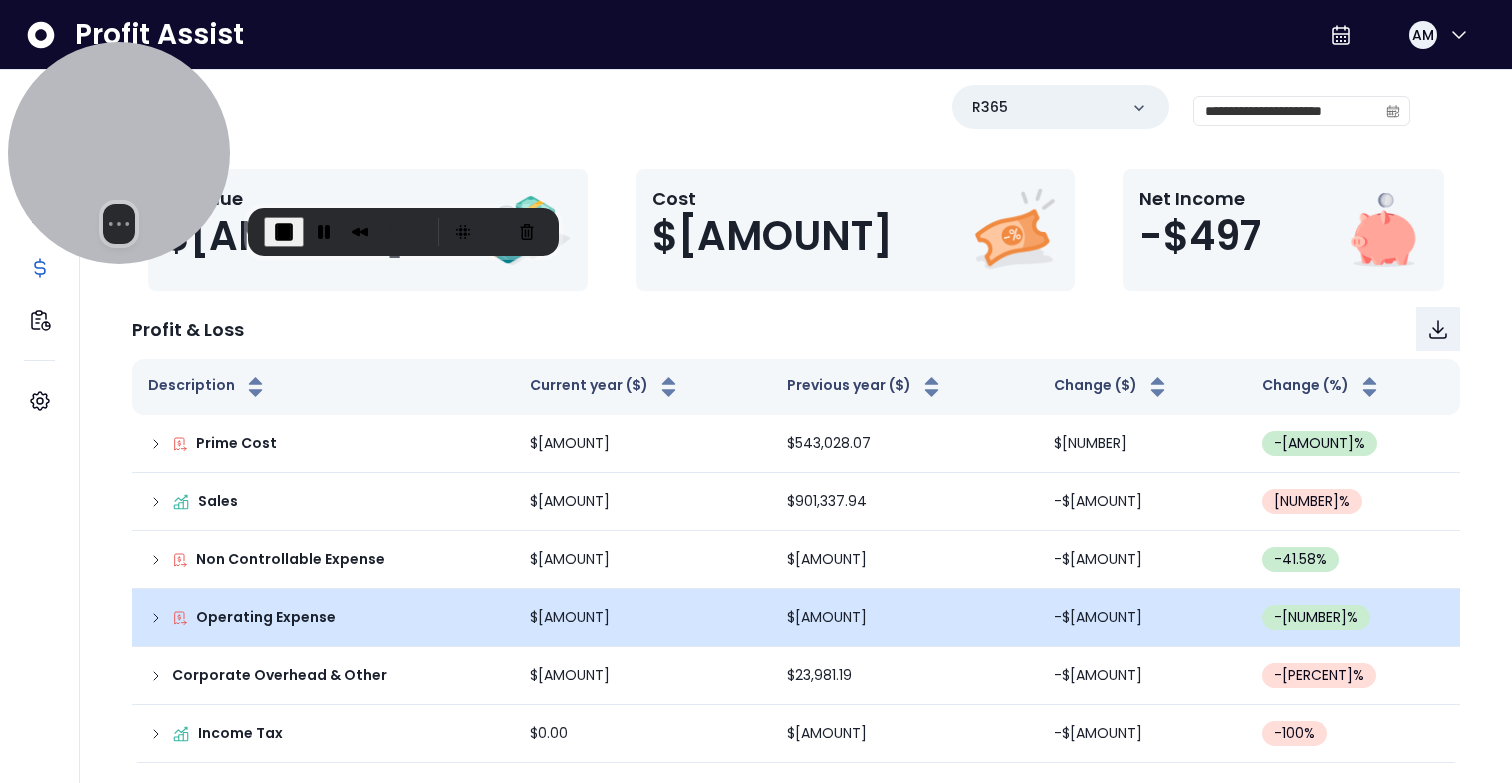 click 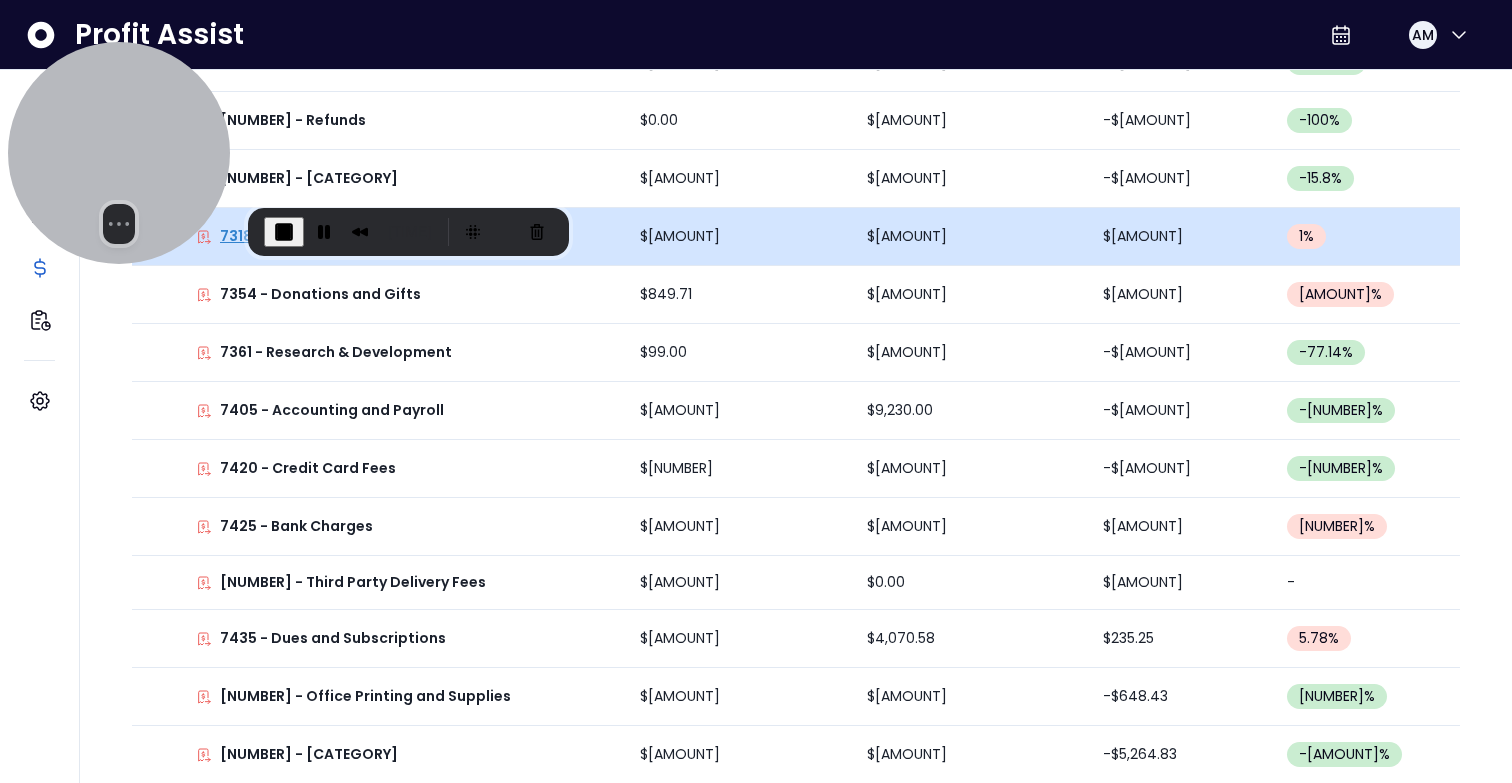 scroll, scrollTop: 1641, scrollLeft: 0, axis: vertical 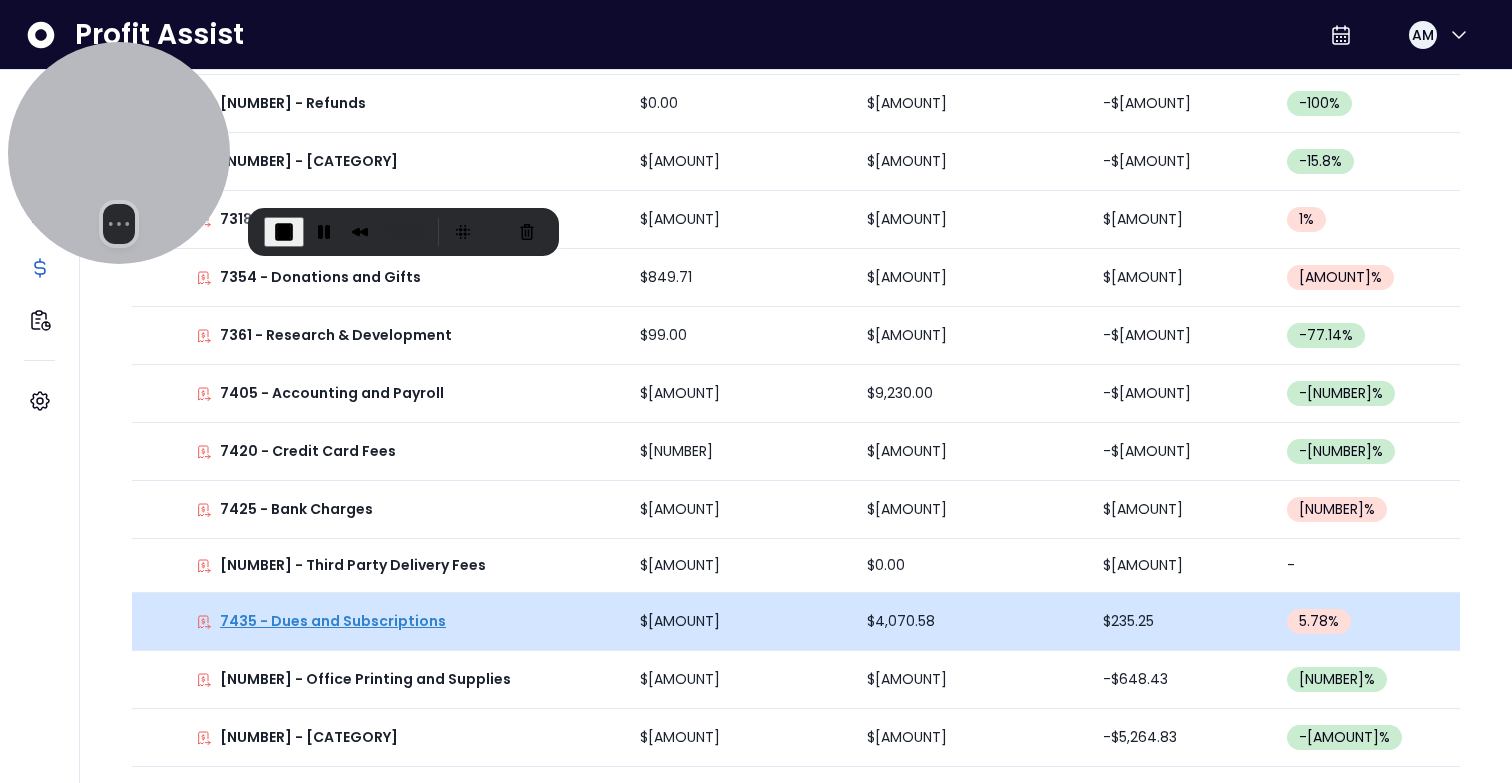 click on "7435 - Dues and Subscriptions" at bounding box center (333, 621) 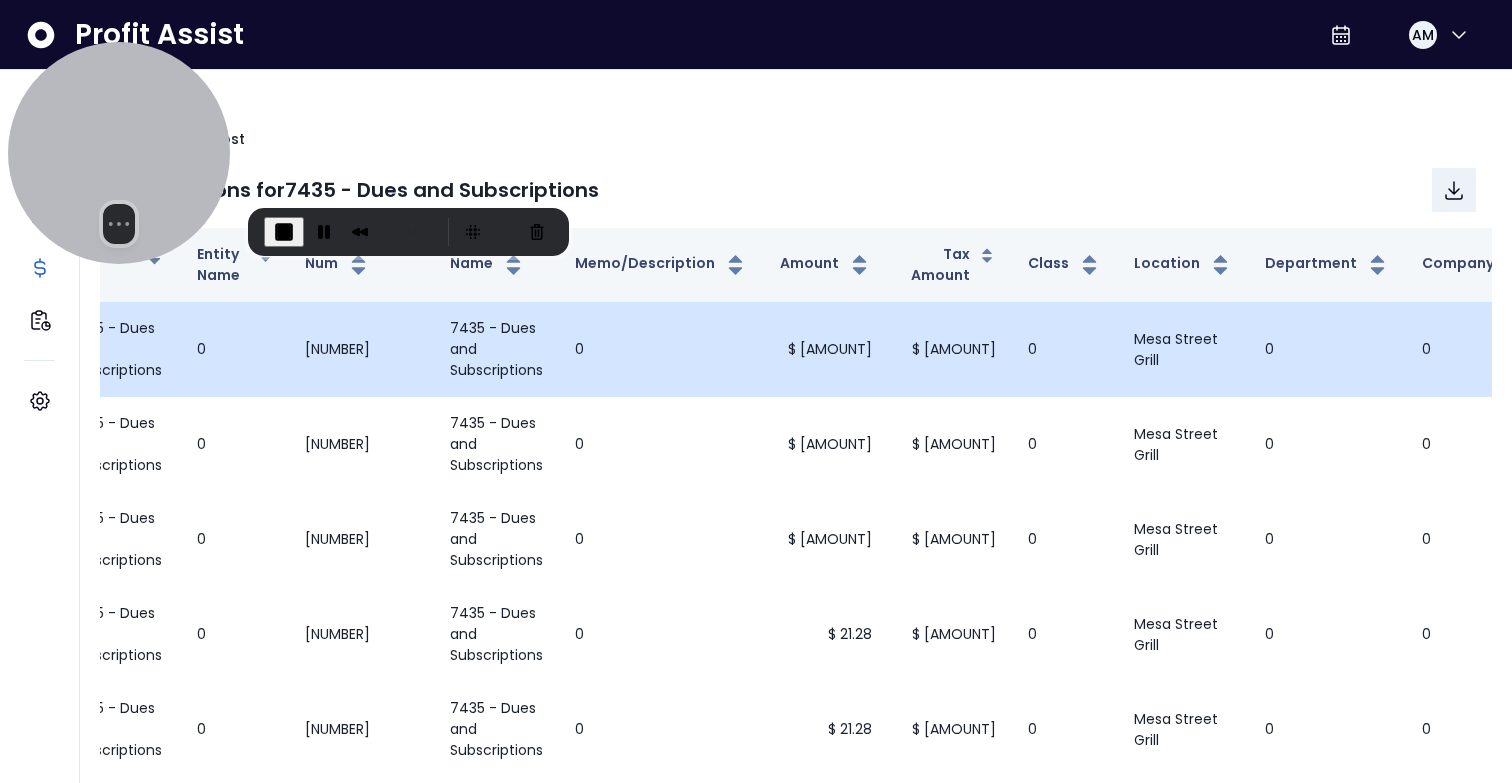 scroll, scrollTop: 0, scrollLeft: 0, axis: both 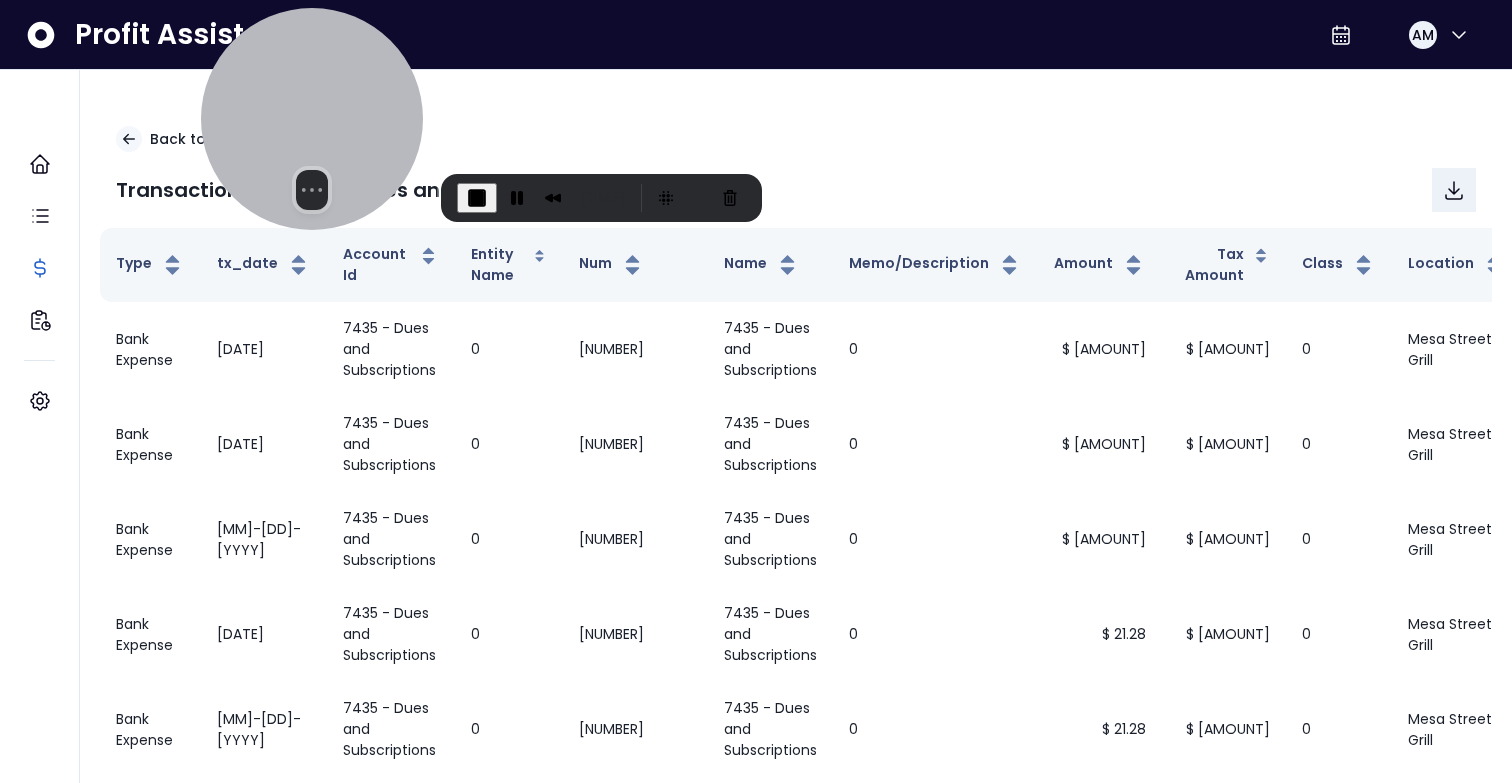 drag, startPoint x: 140, startPoint y: 163, endPoint x: 340, endPoint y: 71, distance: 220.1454 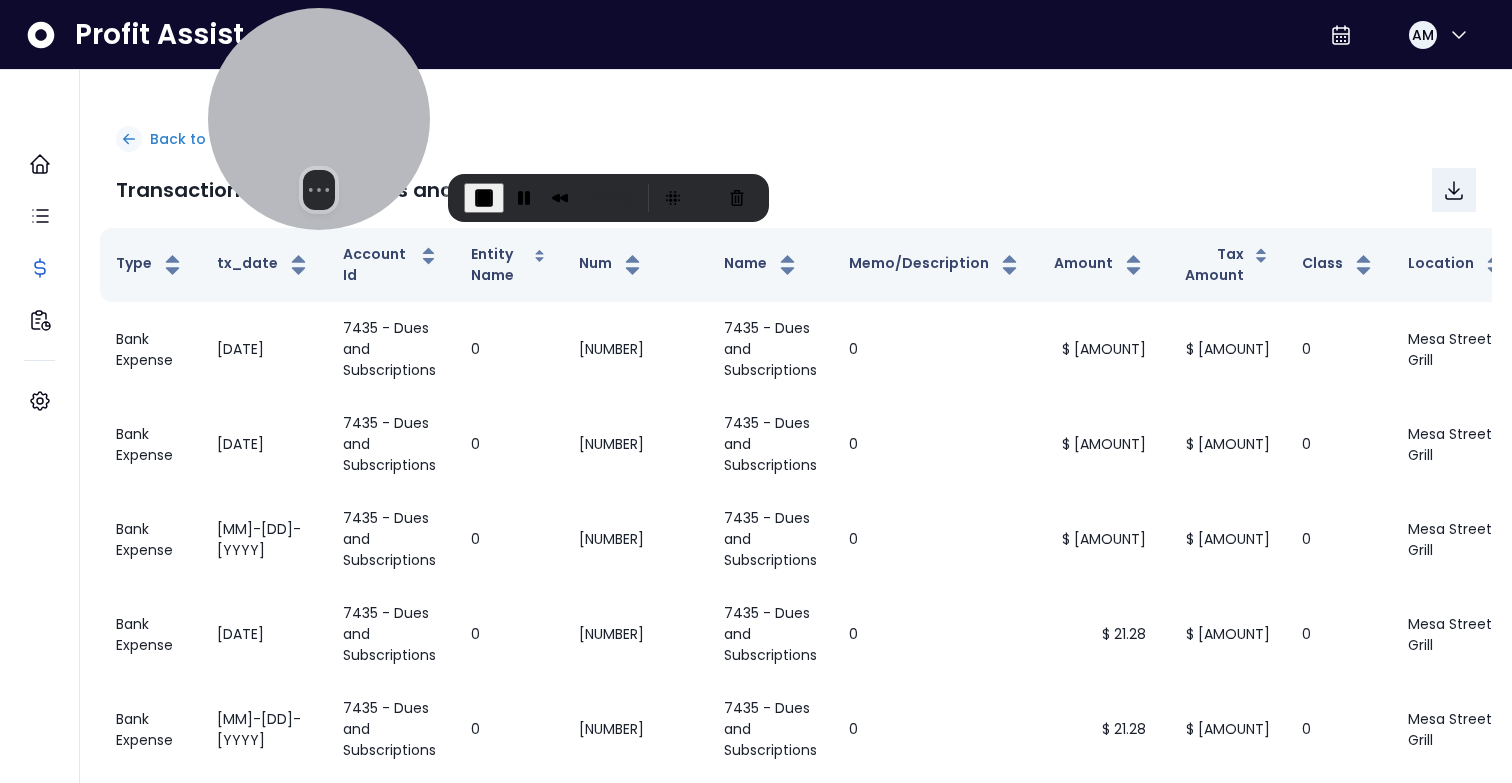 click on "Back to Cost" at bounding box center (197, 139) 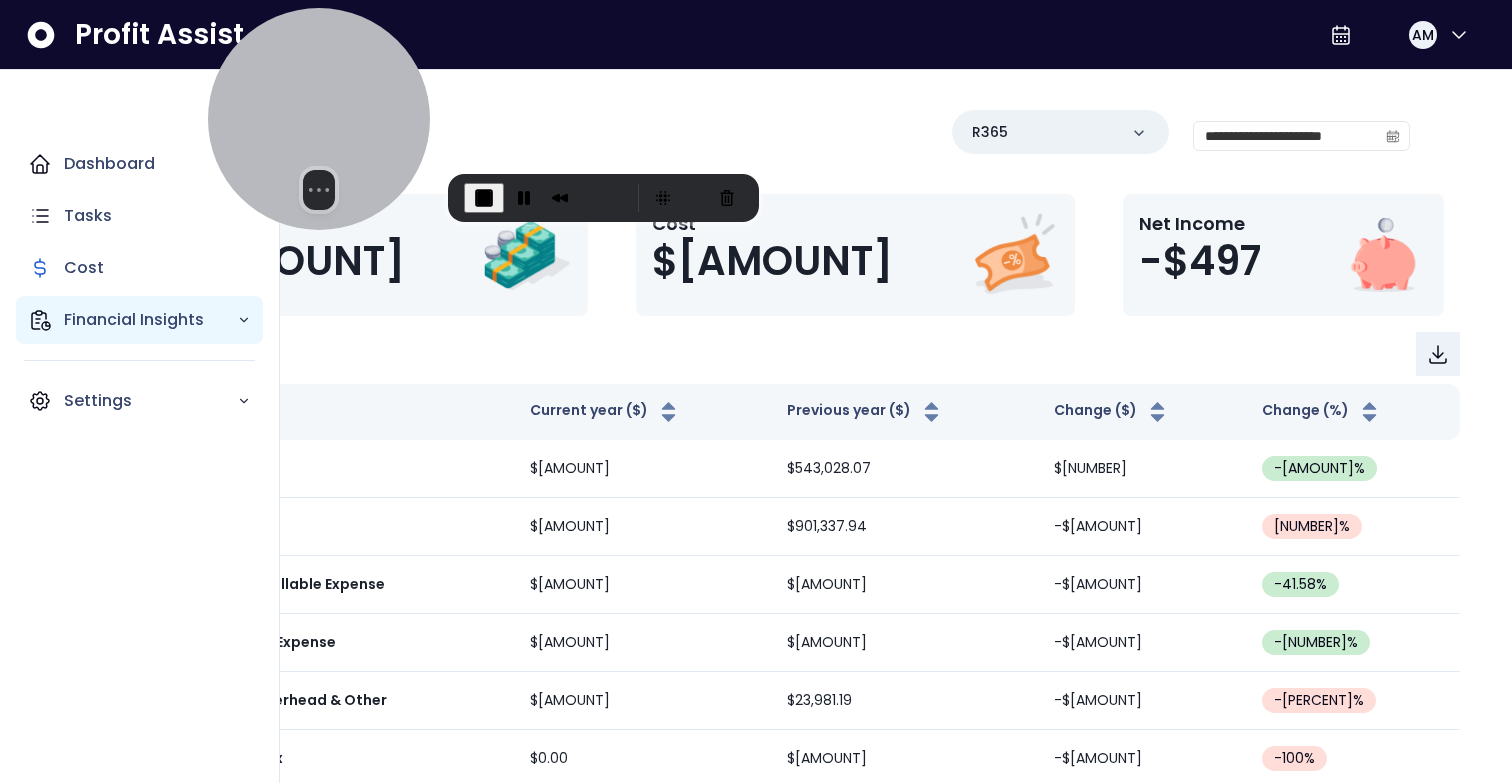 click 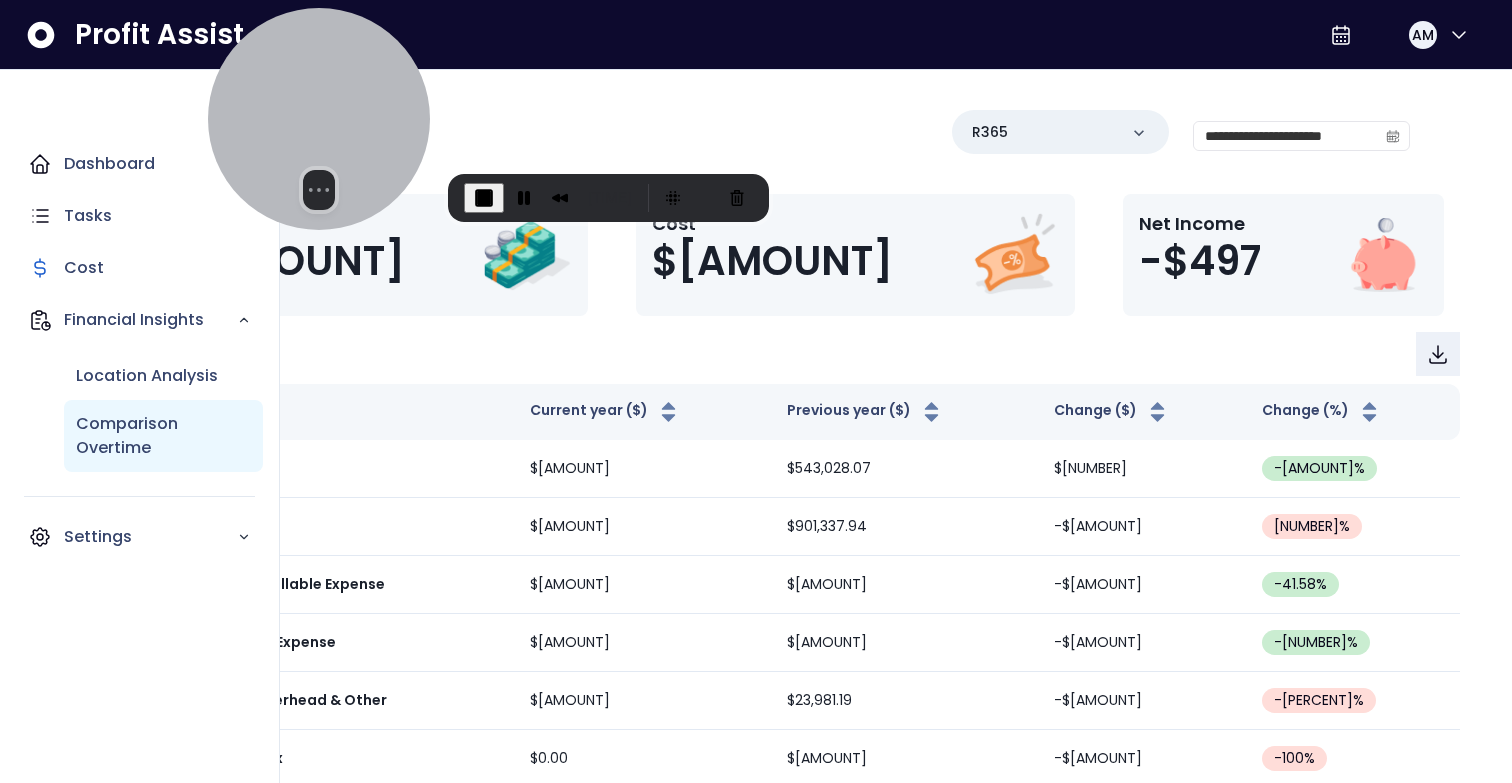 click on "Comparison Overtime" at bounding box center (163, 436) 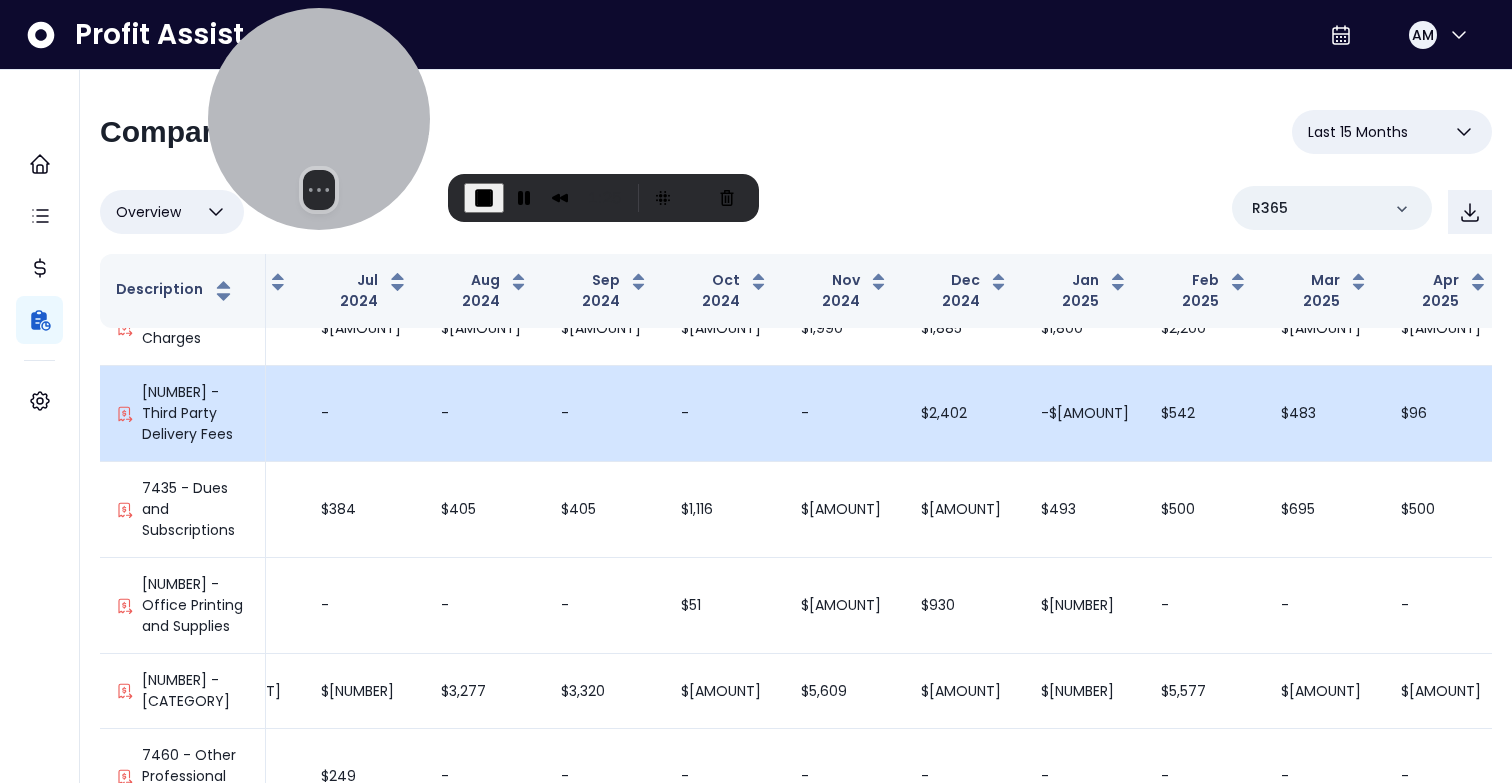 scroll, scrollTop: 4714, scrollLeft: 330, axis: both 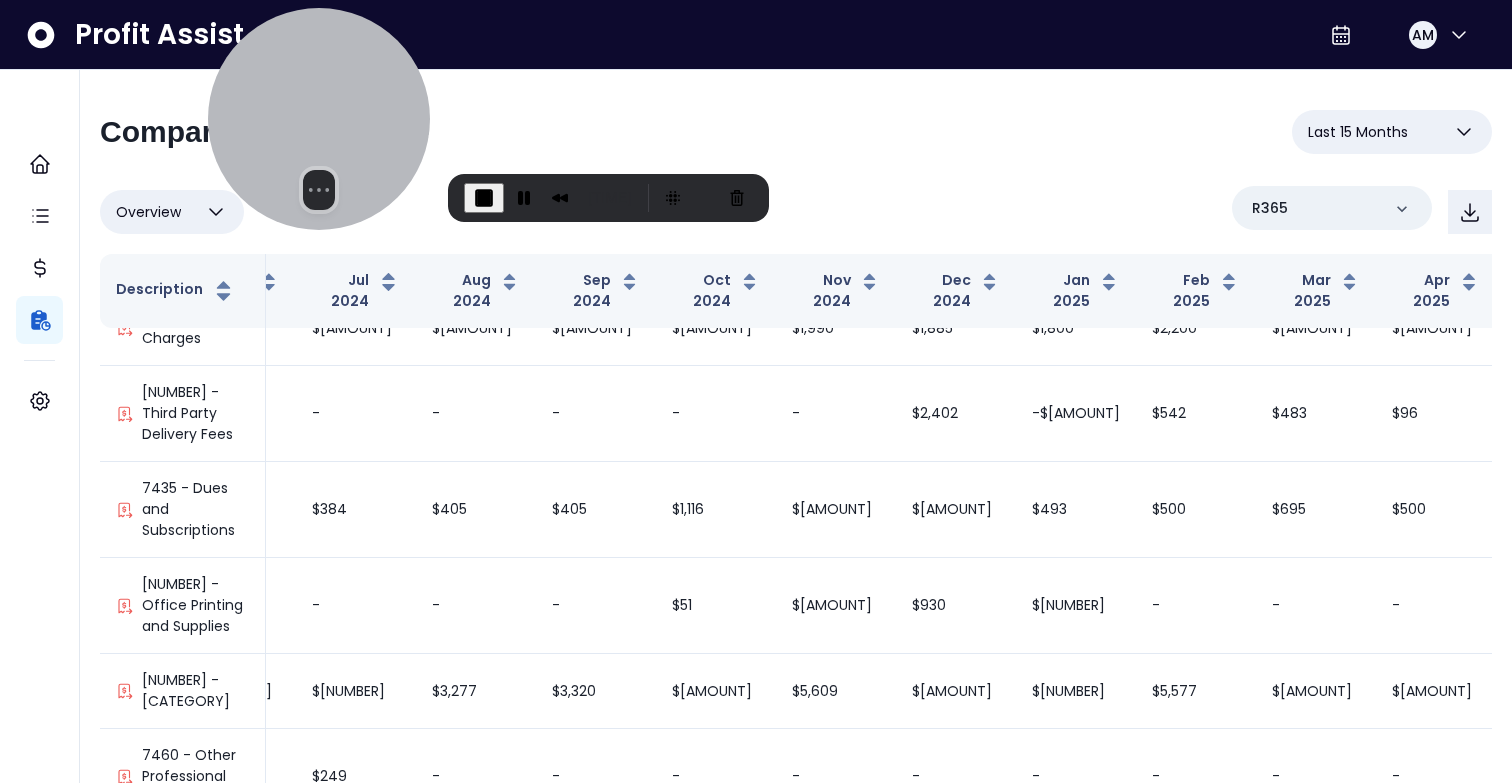 click on "Overview" at bounding box center [148, 212] 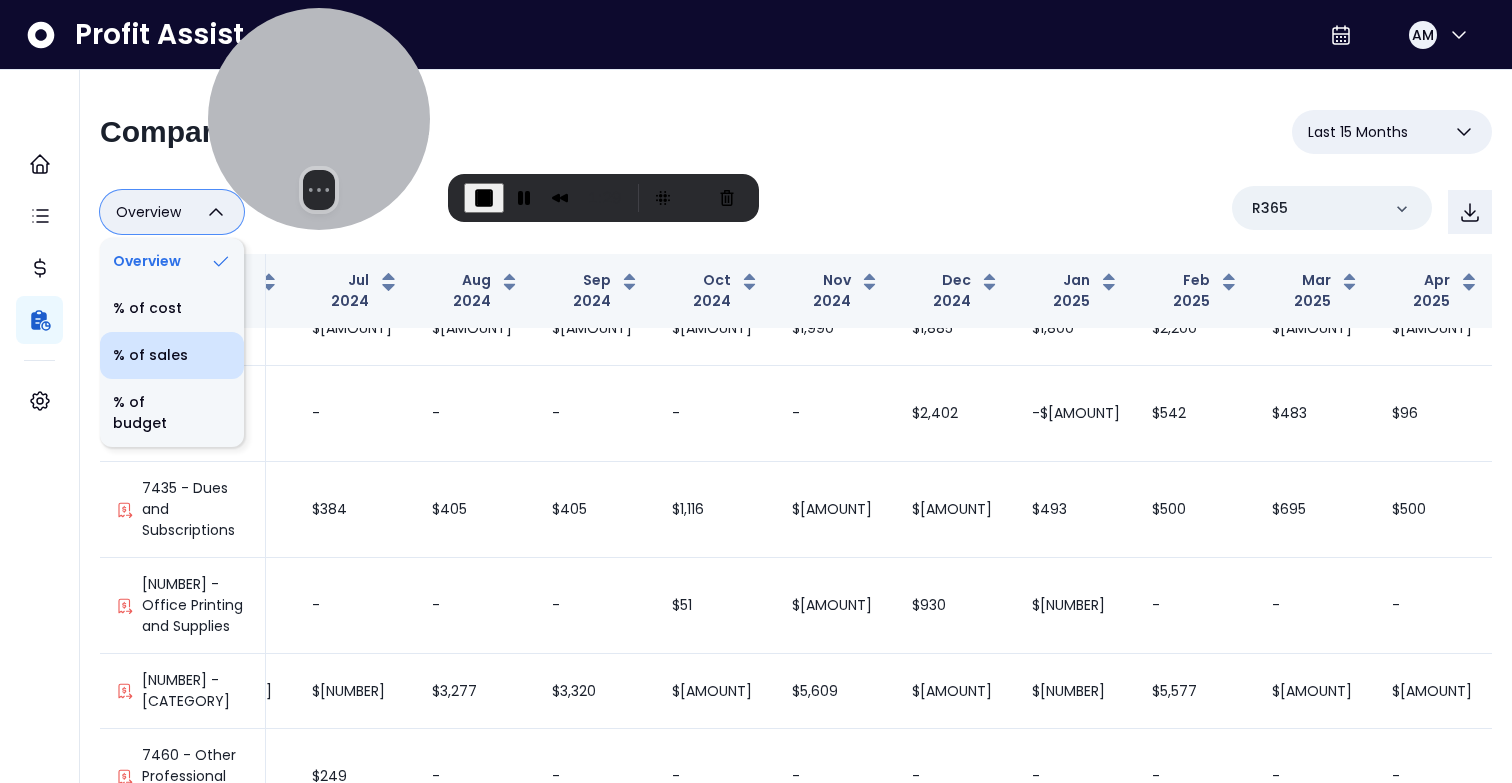 click on "% of sales" at bounding box center (172, 355) 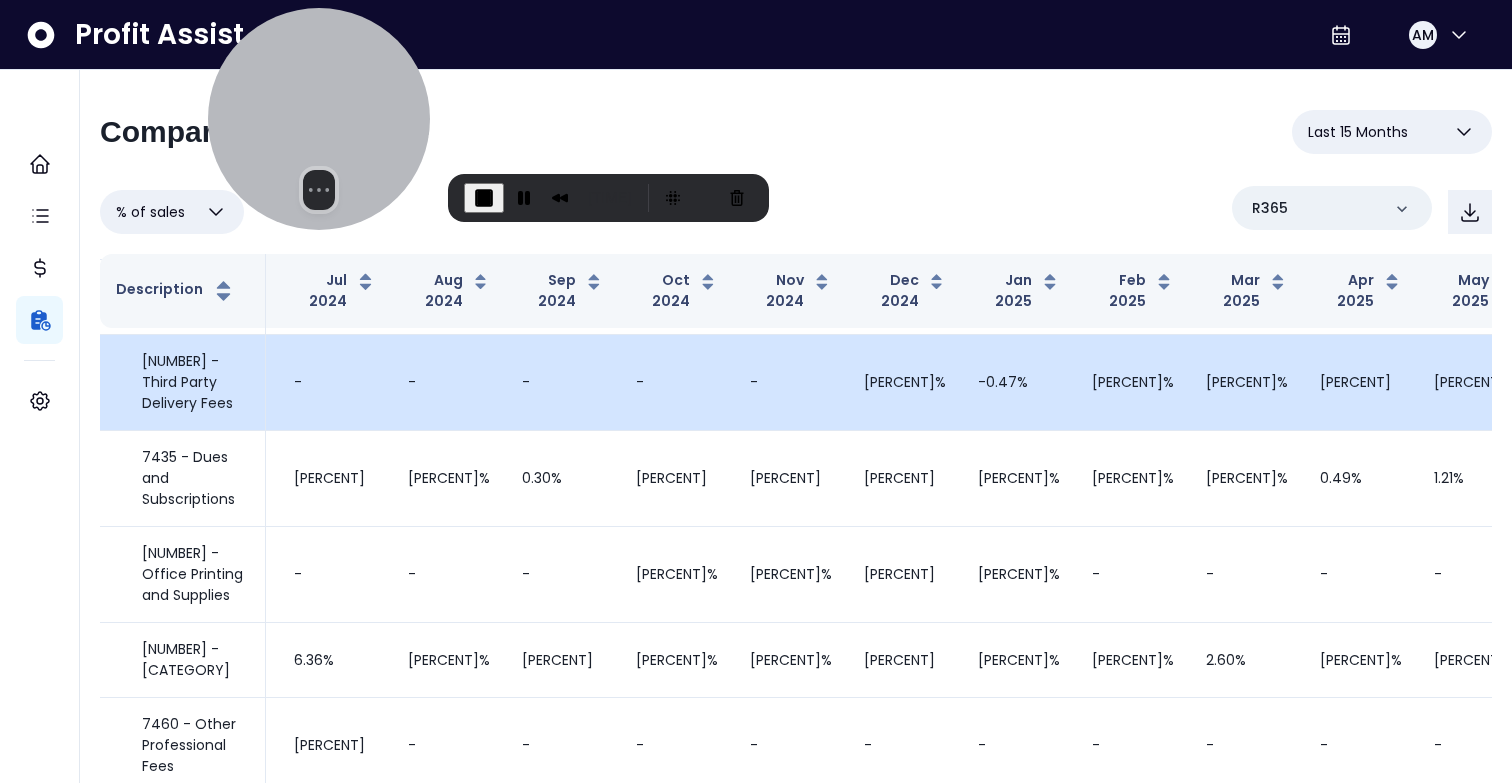 scroll, scrollTop: 3703, scrollLeft: 330, axis: both 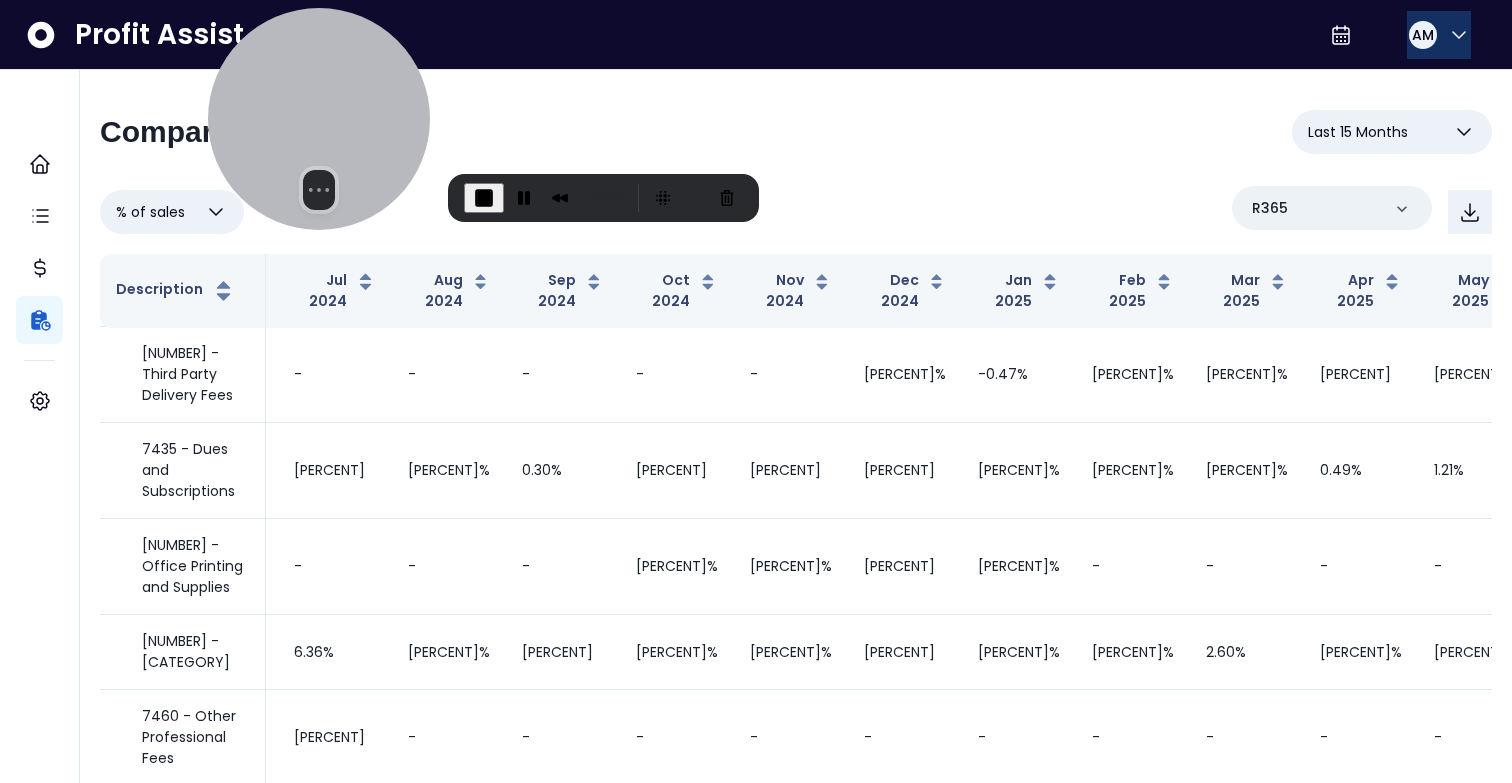 click on "AM" at bounding box center [1423, 35] 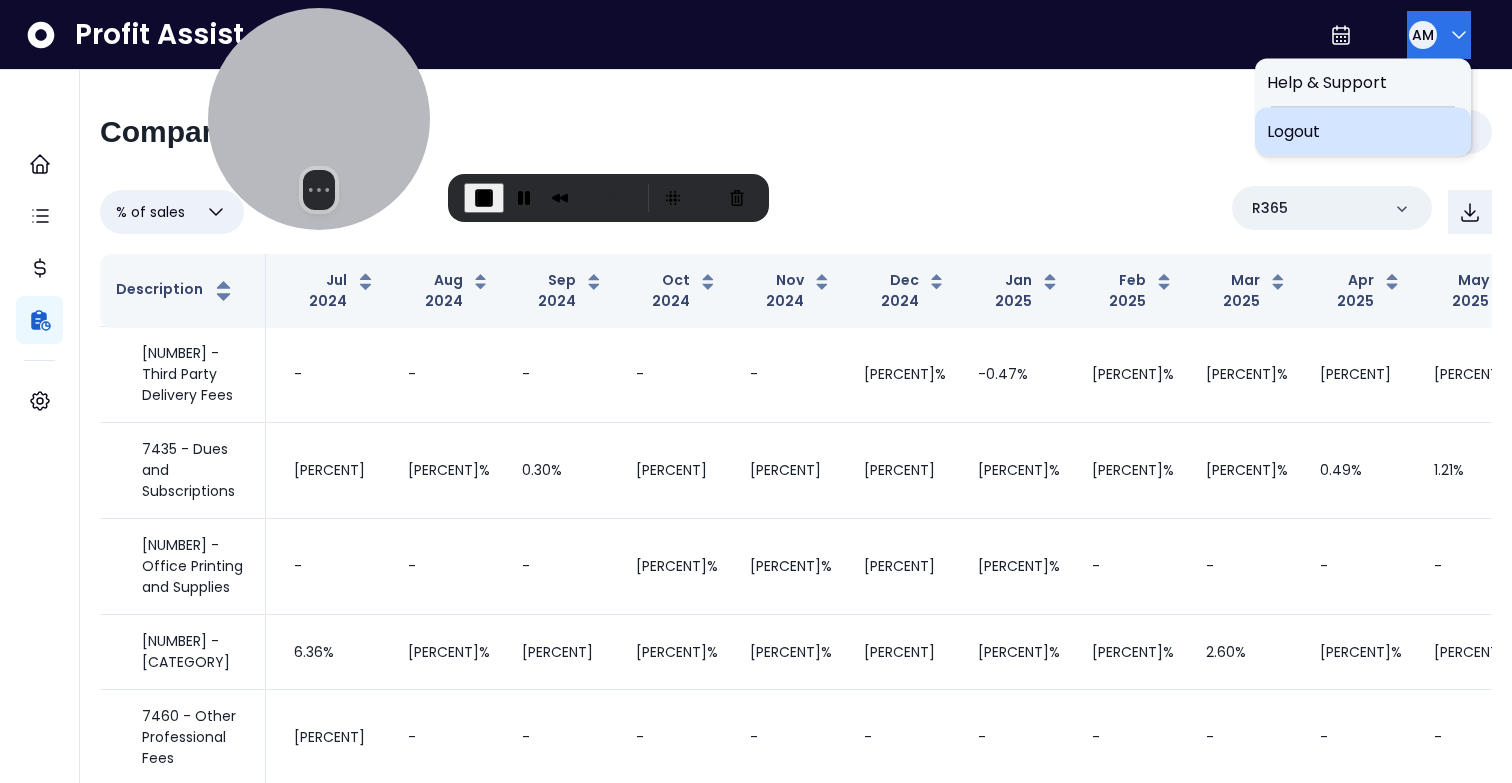 click on "Logout" at bounding box center (1363, 132) 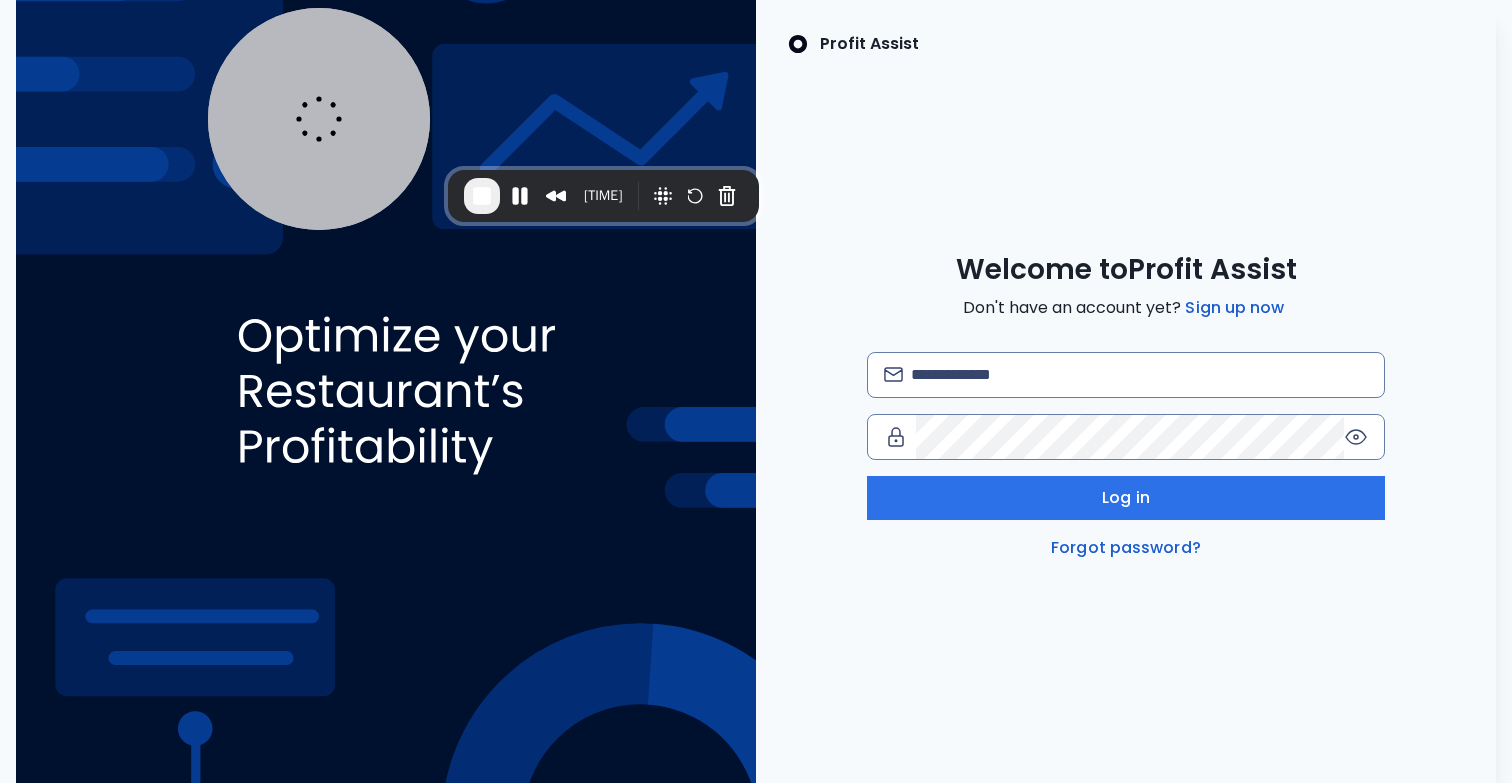 scroll, scrollTop: 0, scrollLeft: 0, axis: both 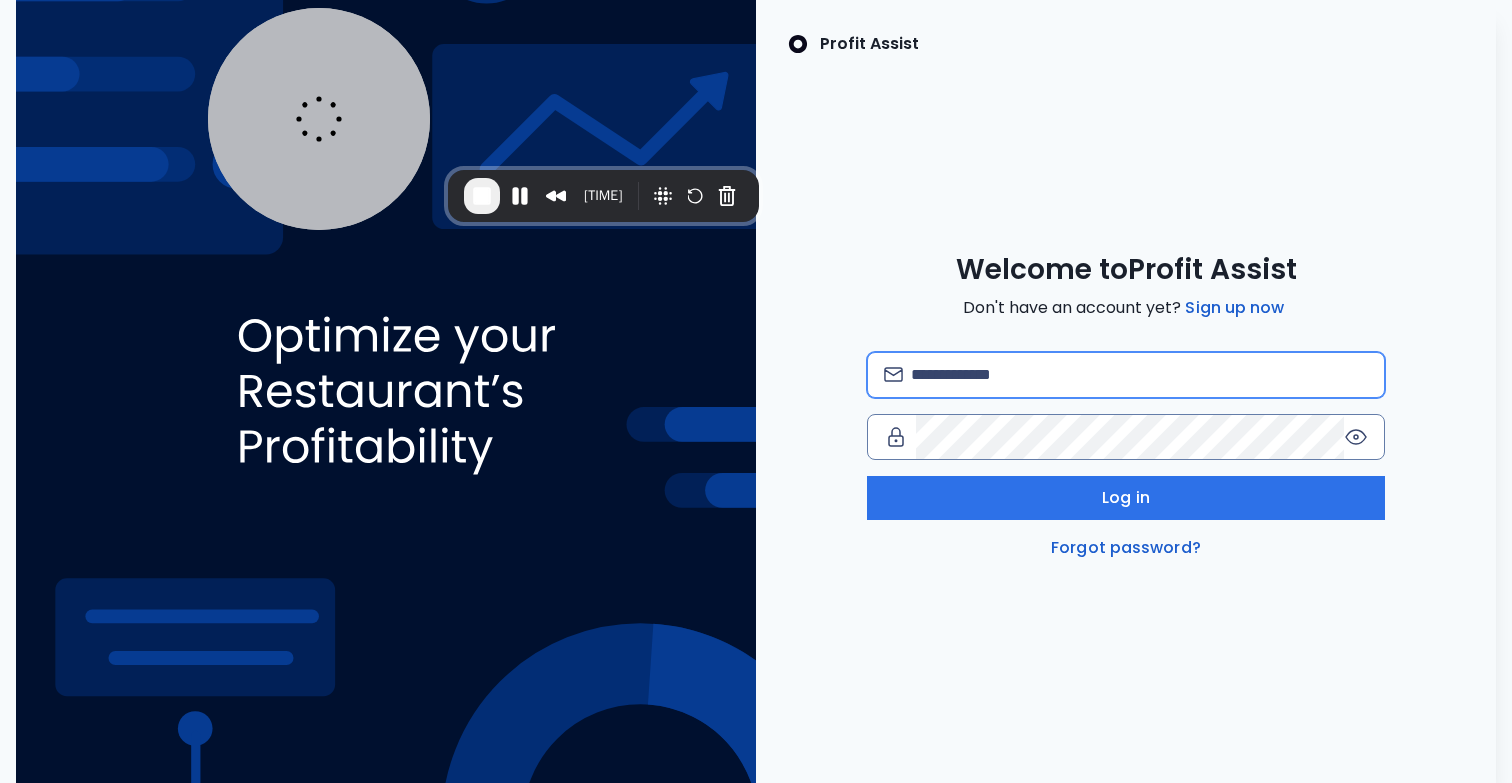 click at bounding box center (1139, 375) 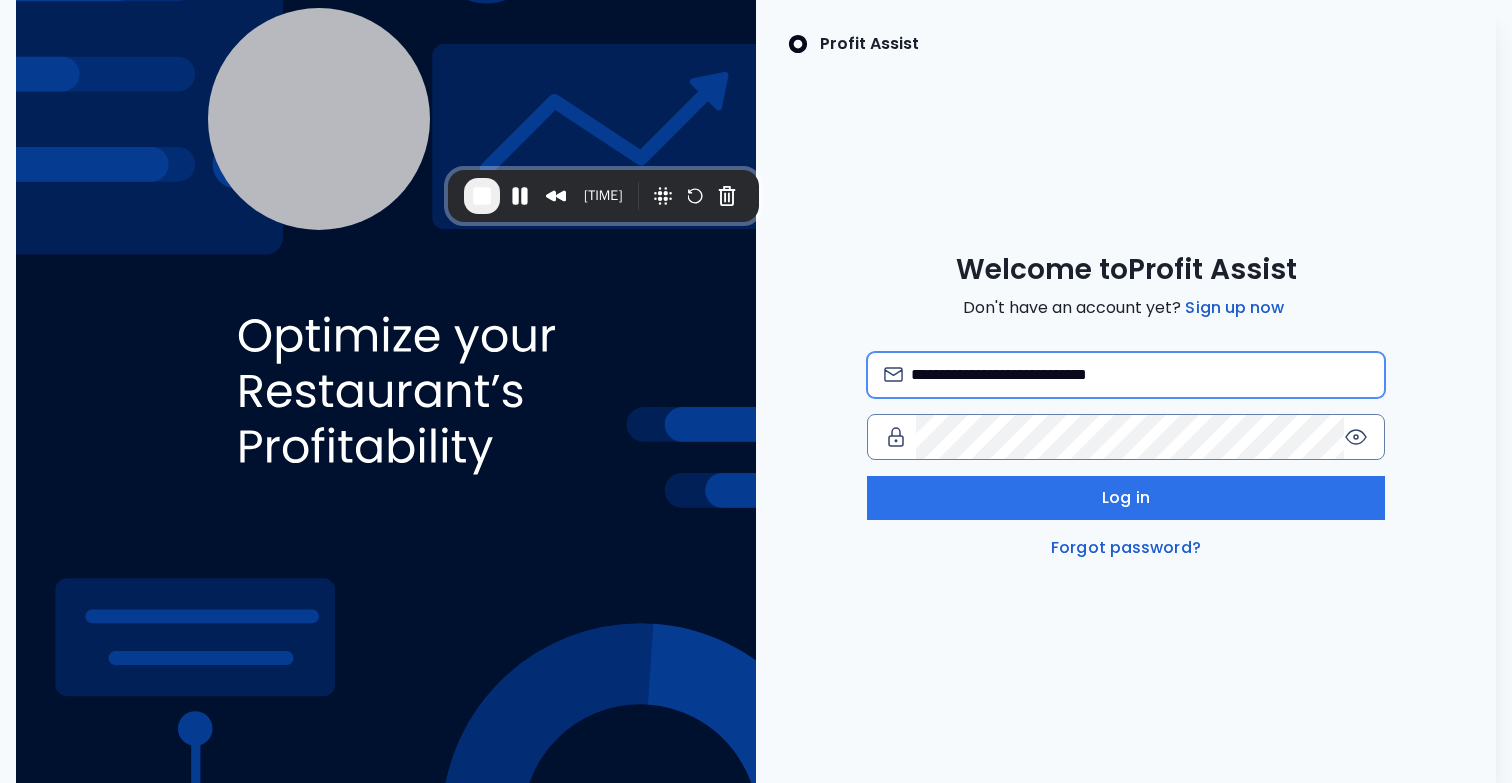 type on "**********" 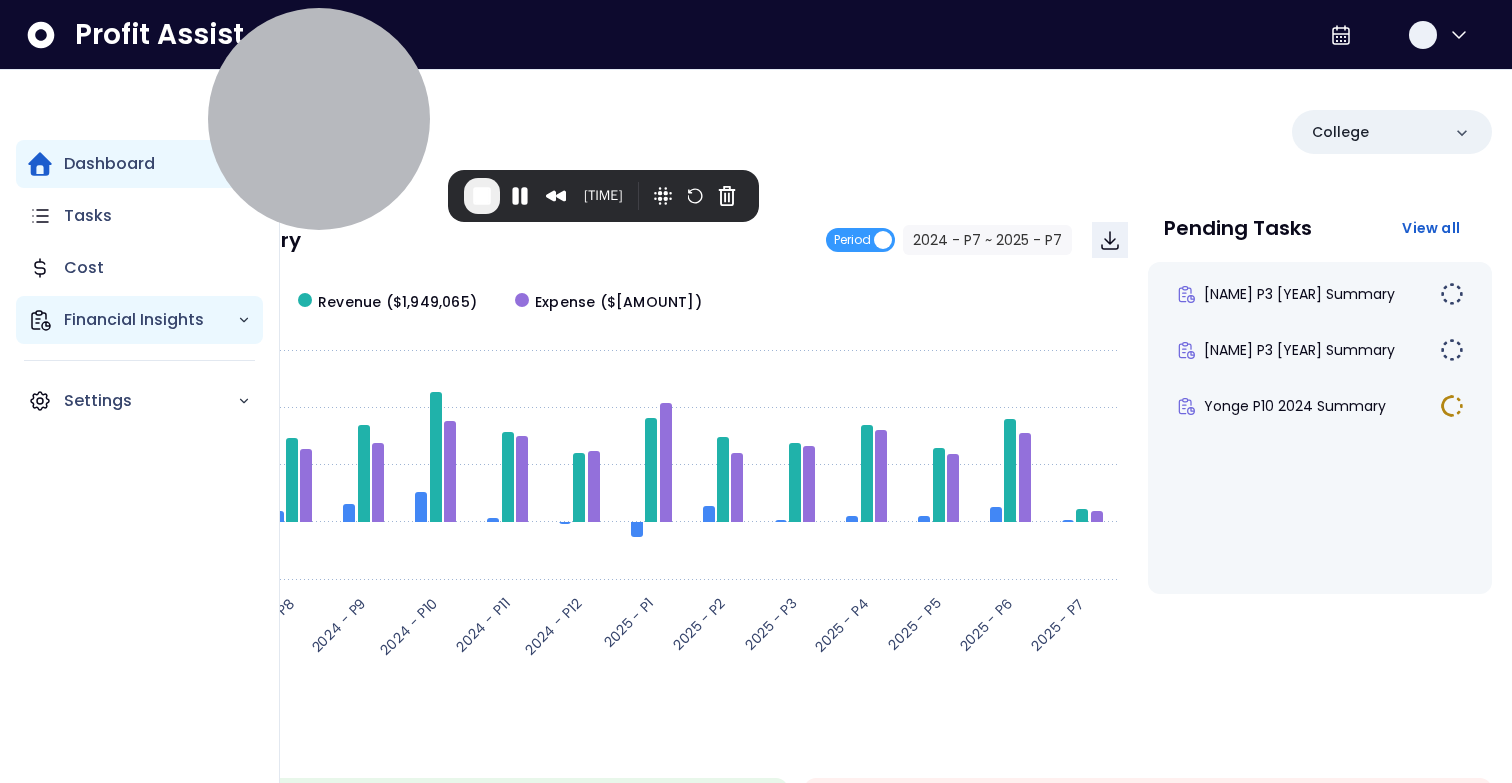 click 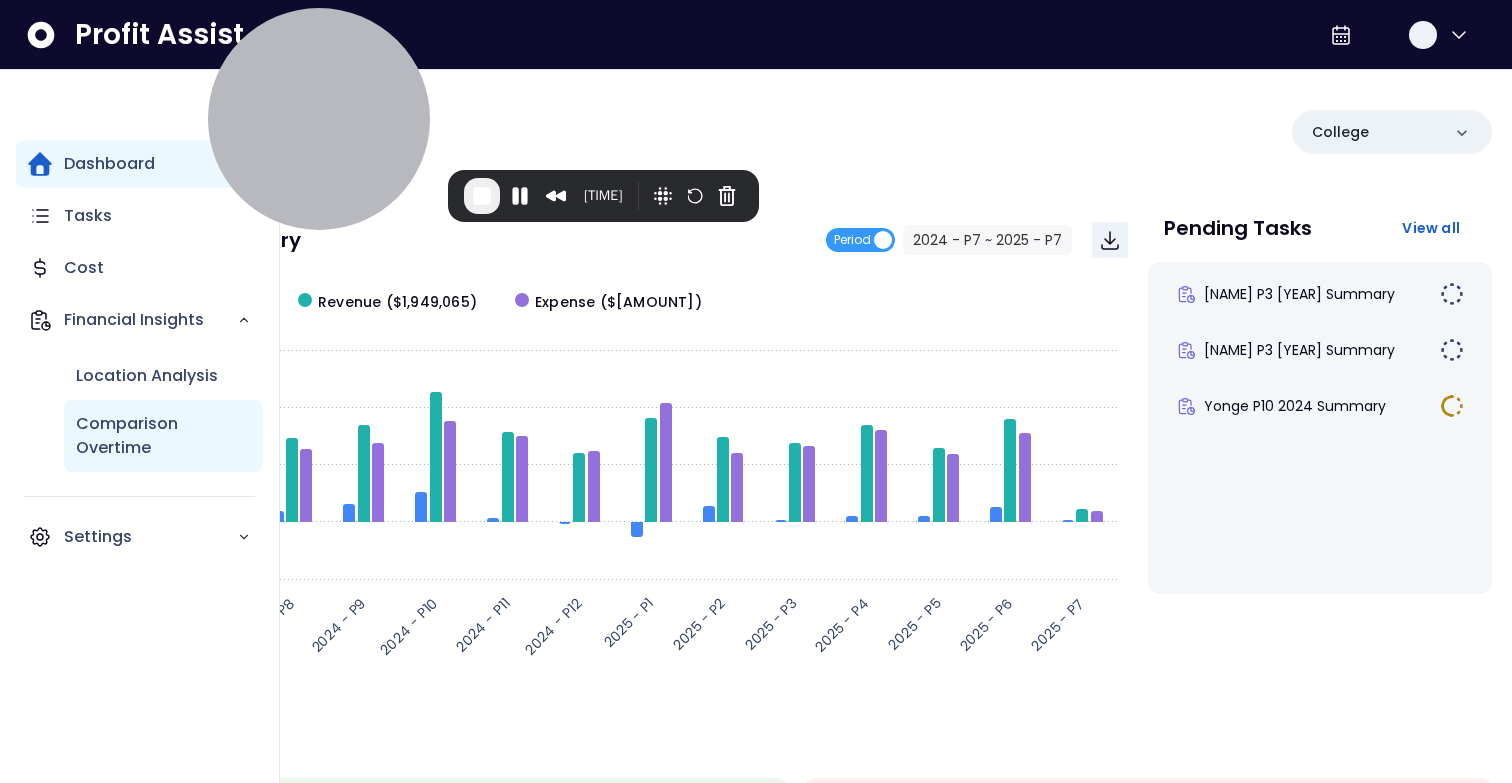 click on "Comparison Overtime" at bounding box center [163, 436] 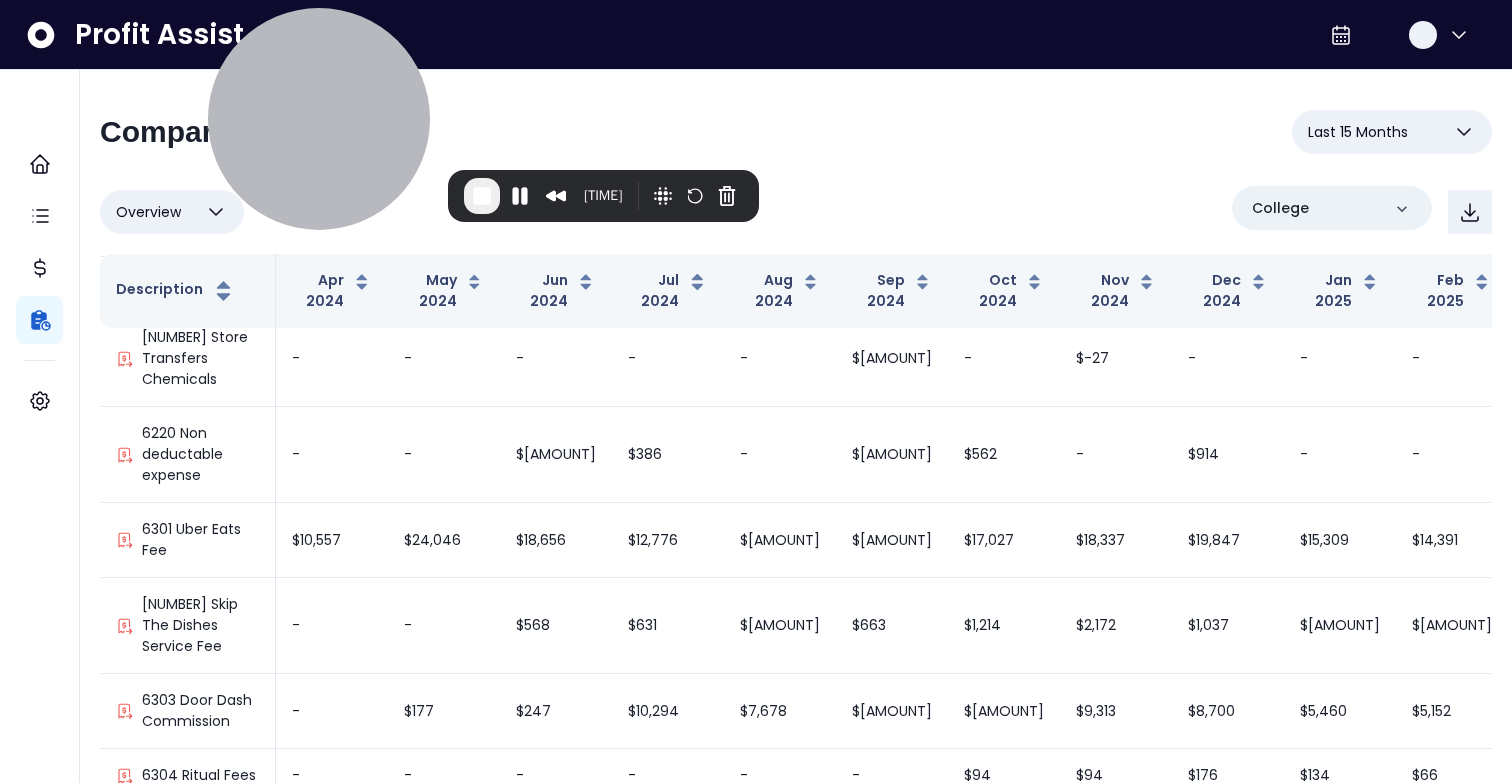 scroll, scrollTop: 2770, scrollLeft: 0, axis: vertical 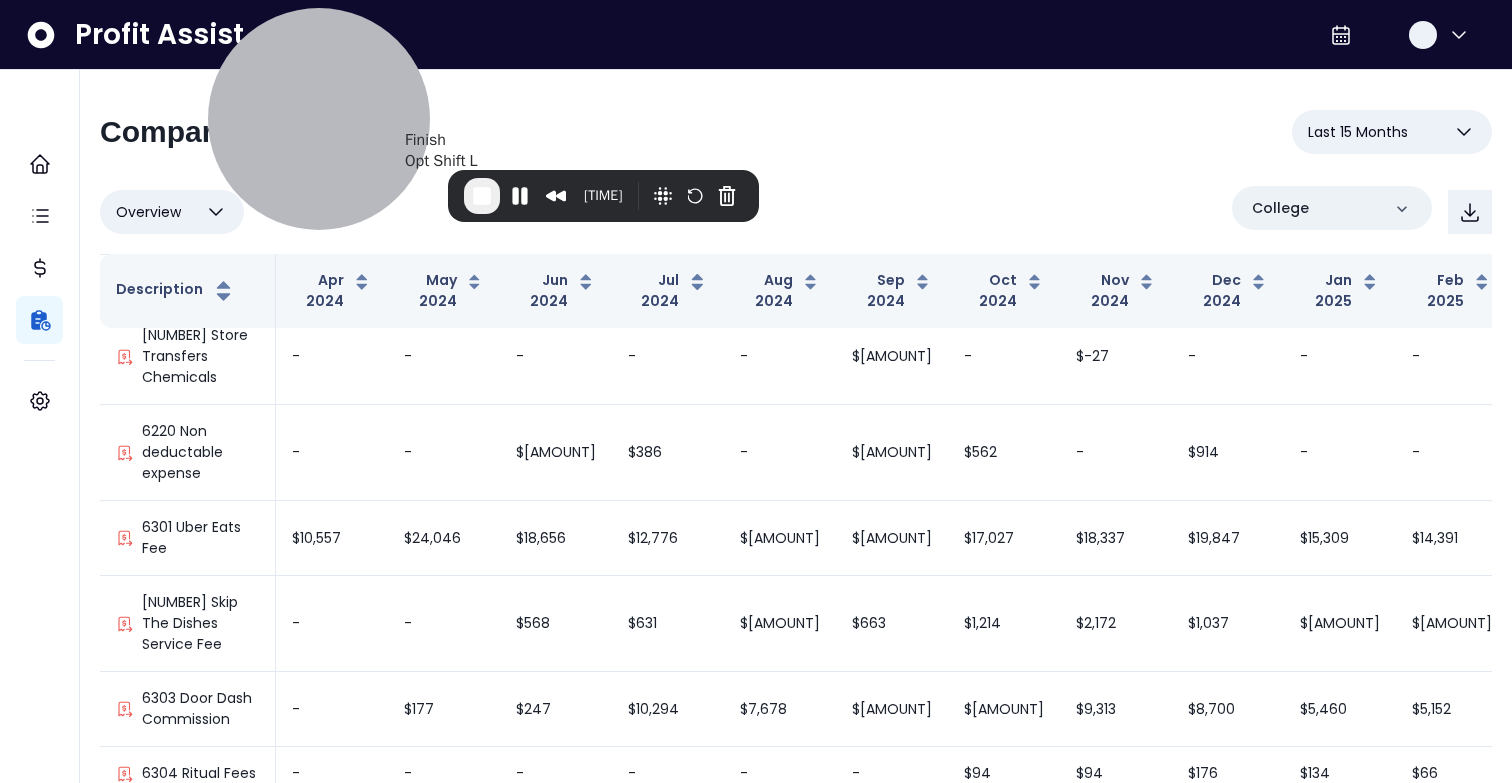 click at bounding box center (482, 196) 